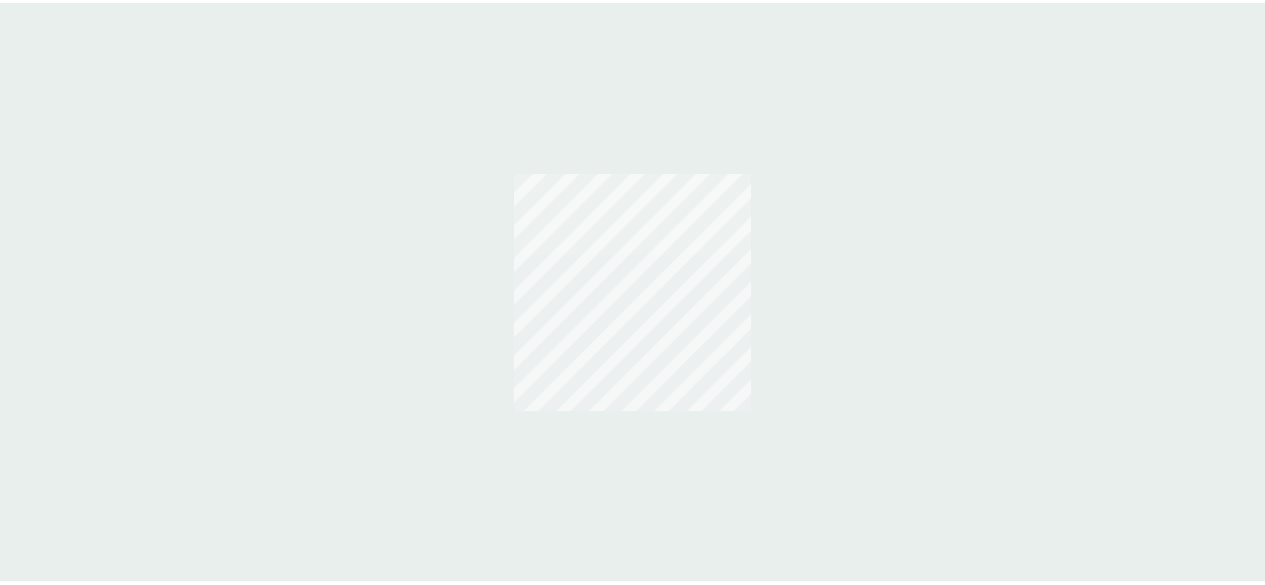 scroll, scrollTop: 0, scrollLeft: 0, axis: both 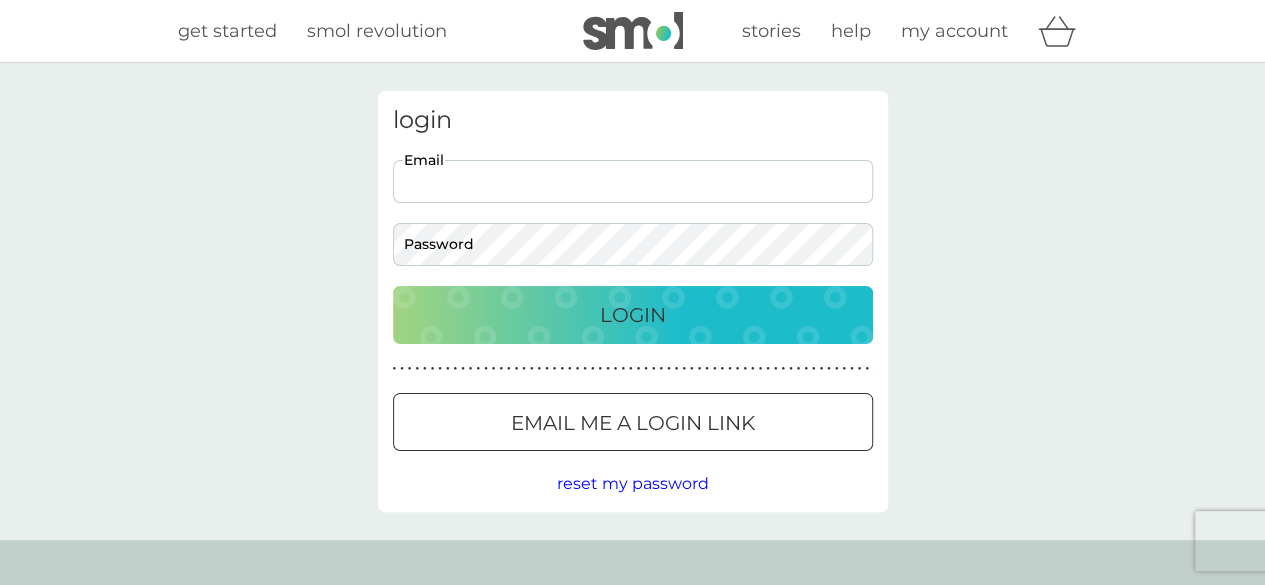 click on "Email" at bounding box center (633, 181) 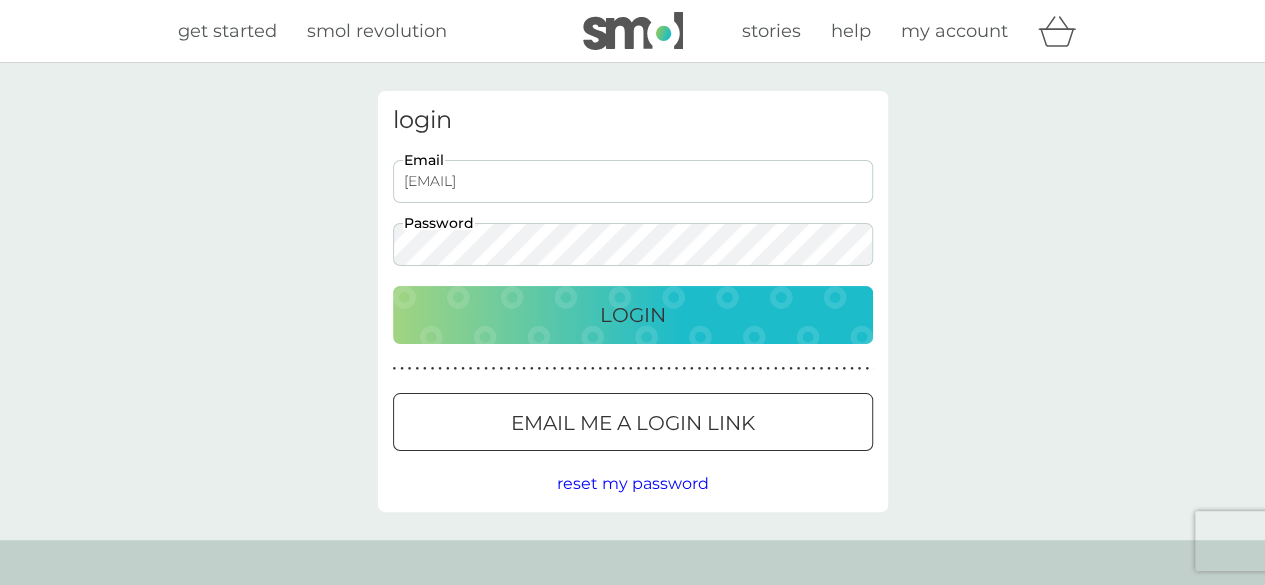 click on "Login" at bounding box center [633, 315] 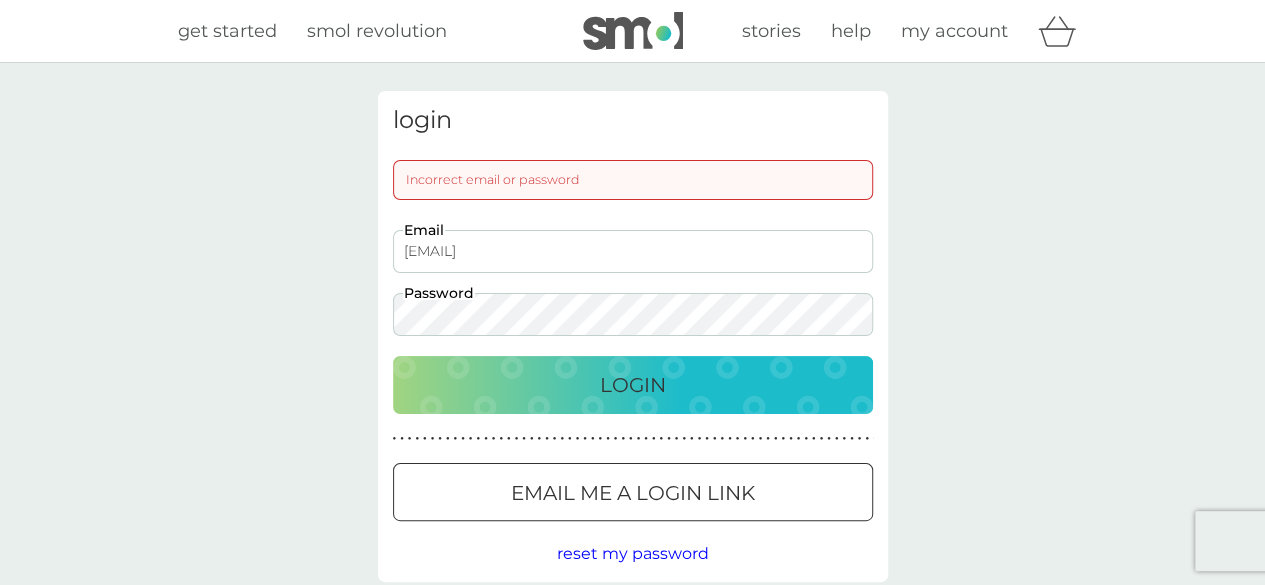 scroll, scrollTop: 107, scrollLeft: 0, axis: vertical 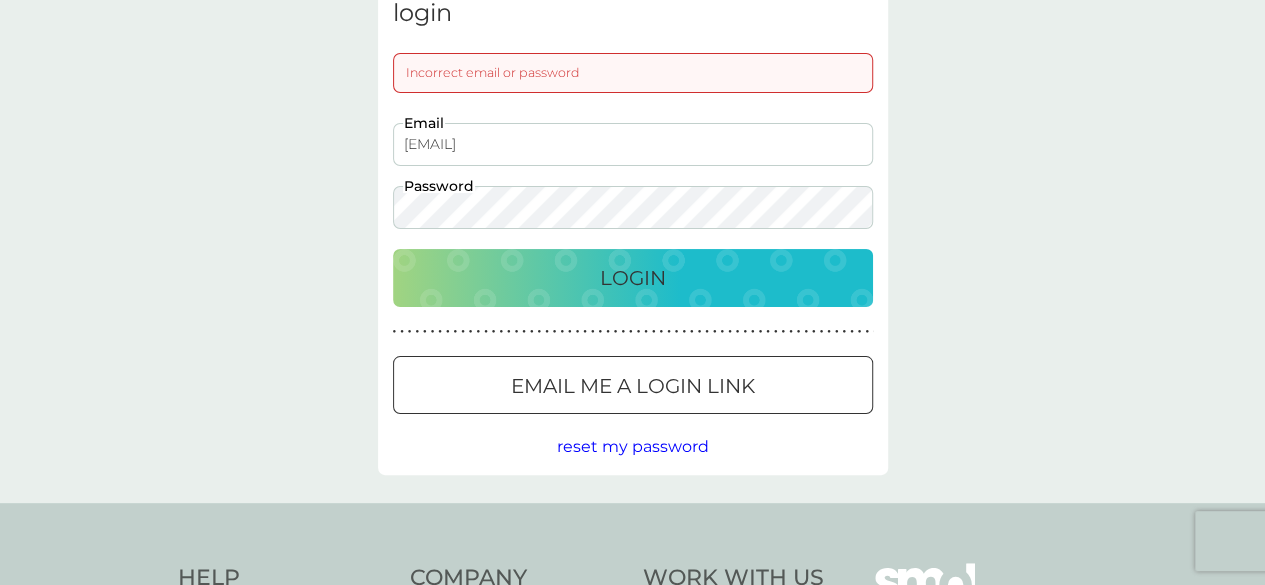 click at bounding box center (633, 386) 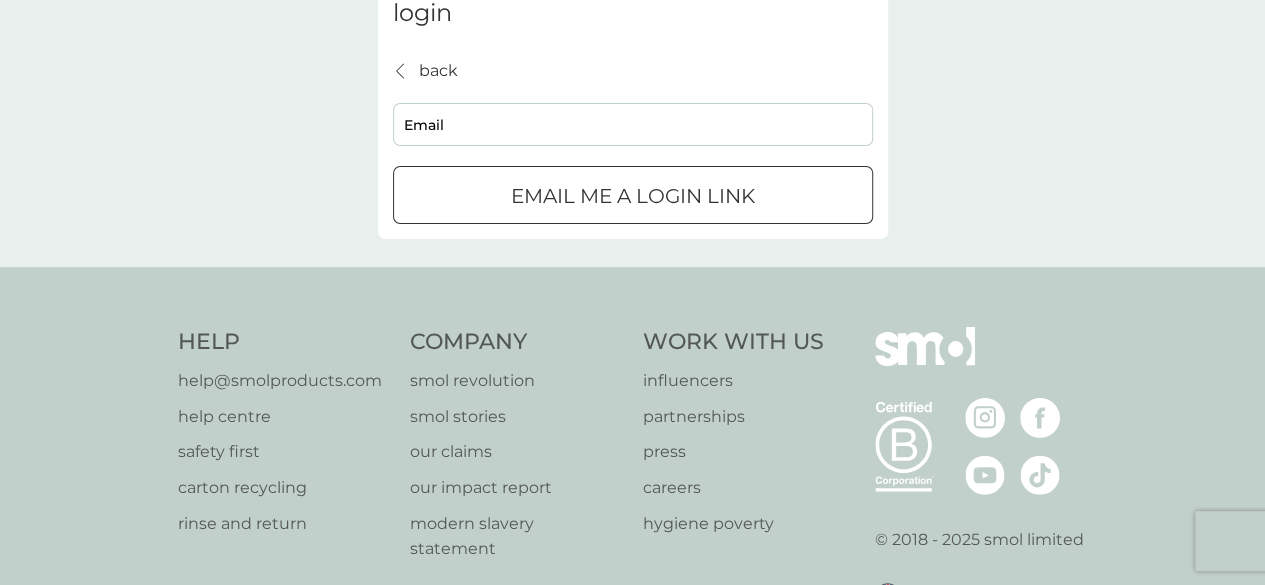 scroll, scrollTop: 0, scrollLeft: 0, axis: both 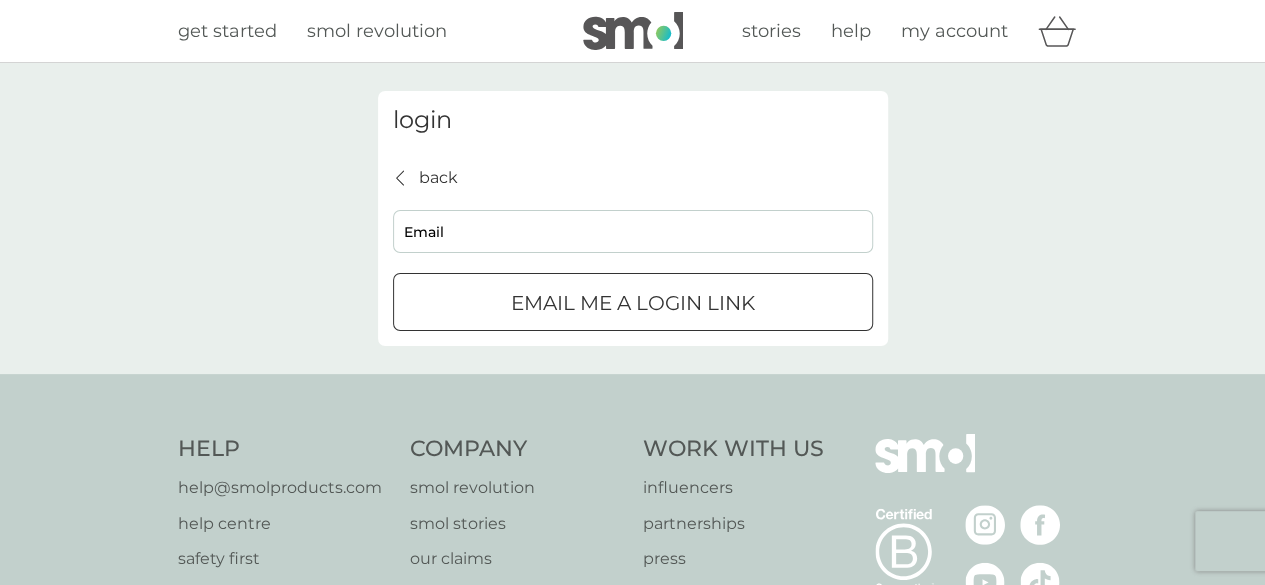 click on "Email" at bounding box center [633, 231] 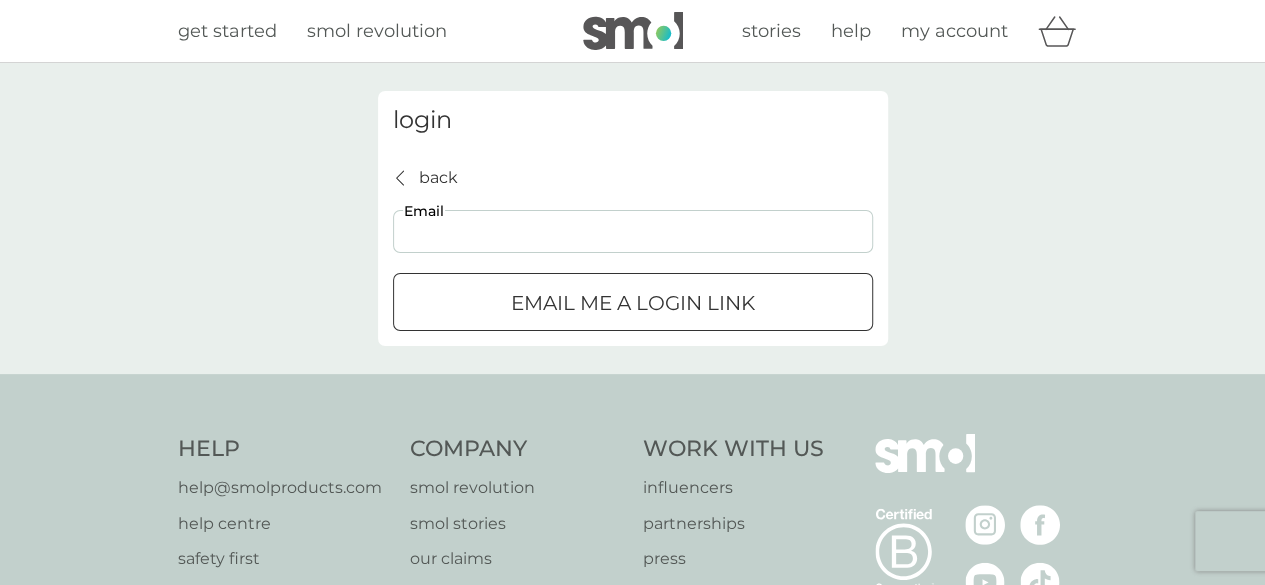type on "ftahir1765@aol.com" 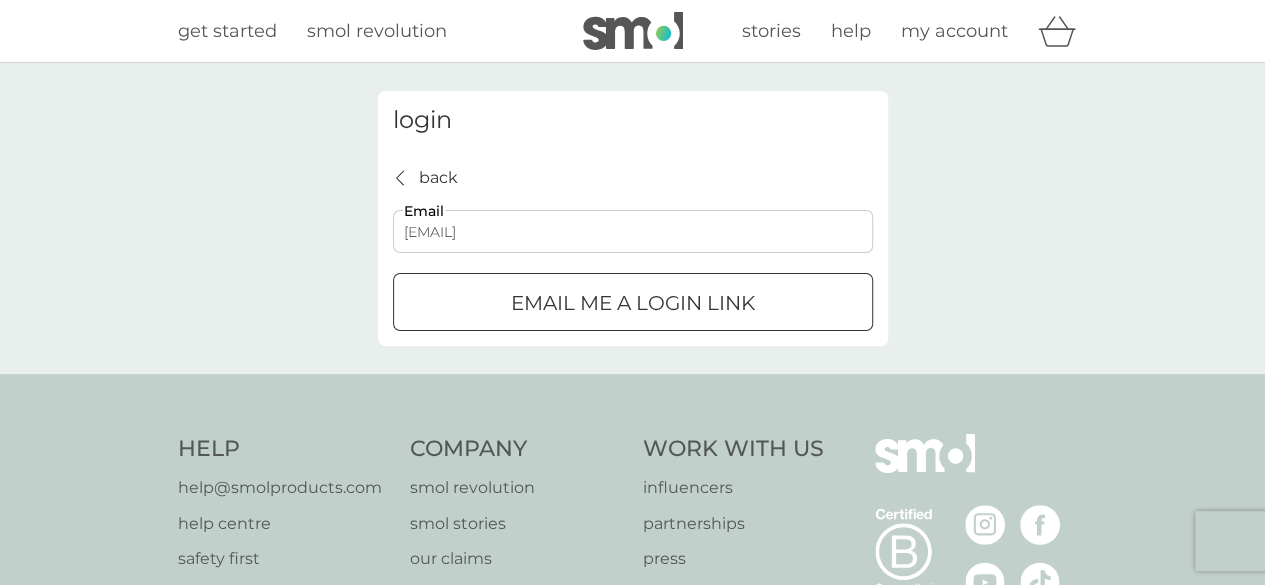 click on "Email me a login link" at bounding box center [633, 302] 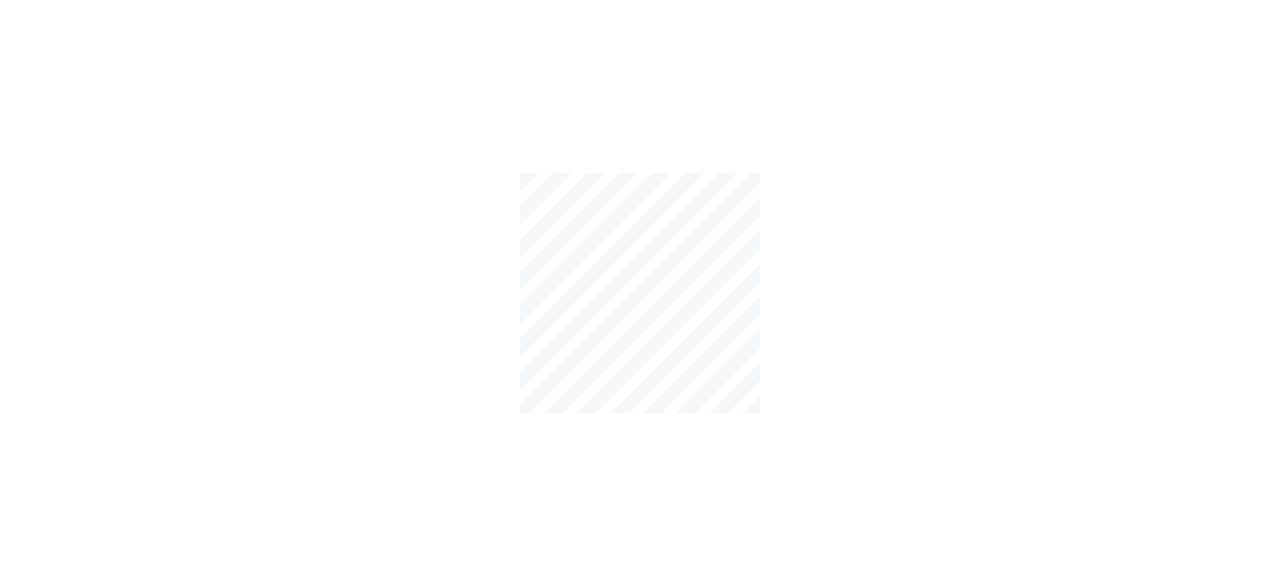 scroll, scrollTop: 0, scrollLeft: 0, axis: both 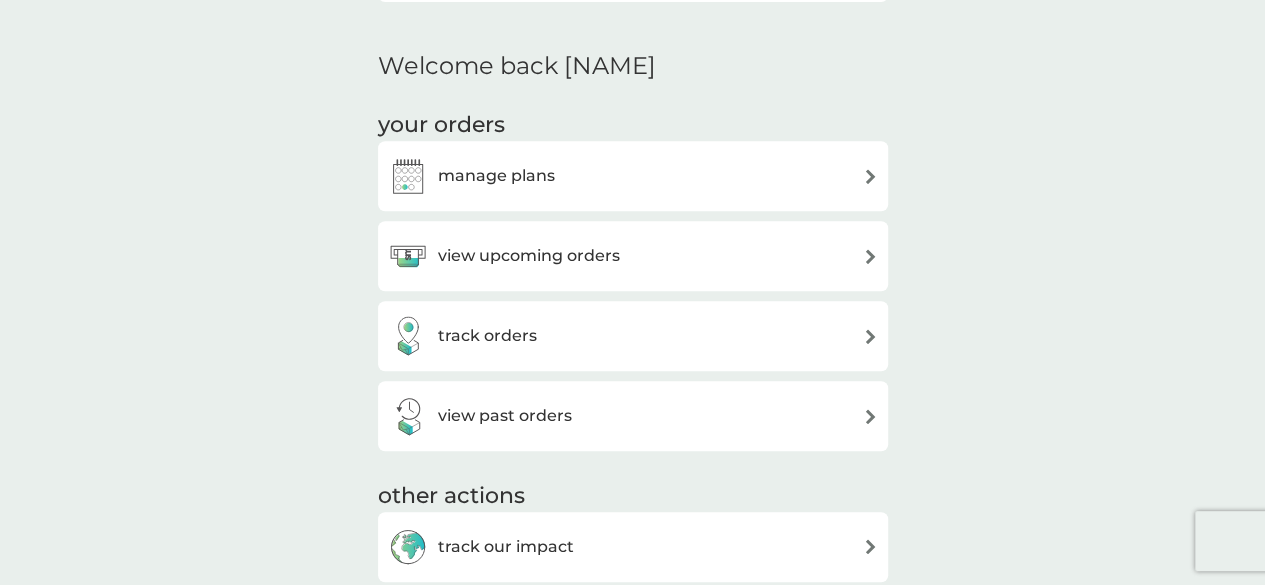 click on "view upcoming orders" at bounding box center (504, 256) 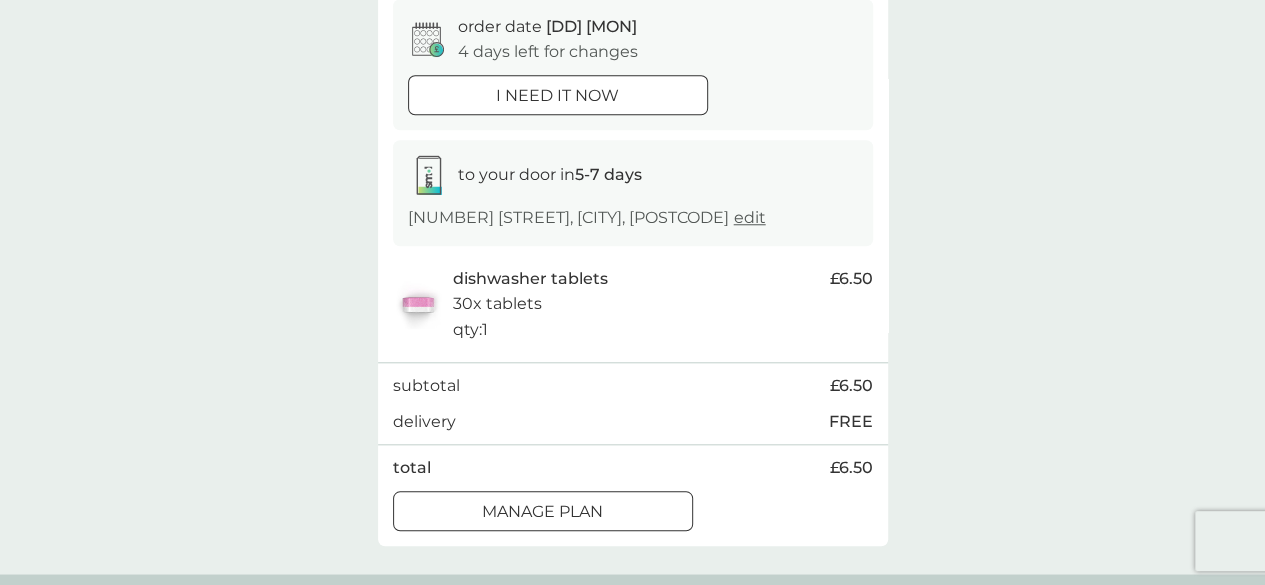scroll, scrollTop: 794, scrollLeft: 0, axis: vertical 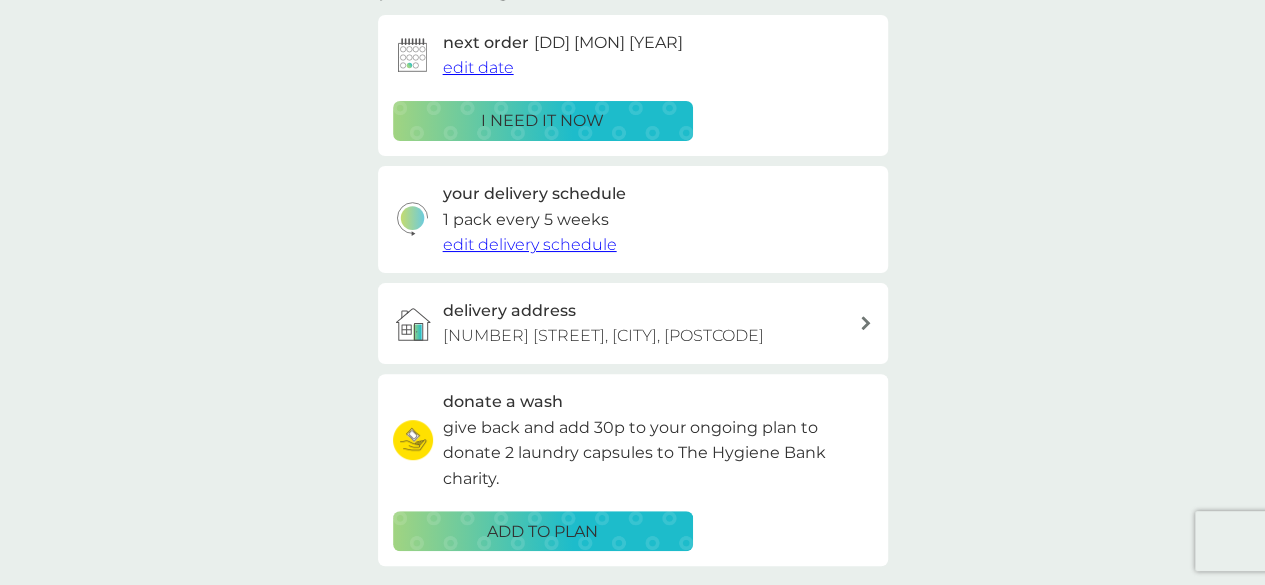 click on "edit delivery schedule" at bounding box center [530, 244] 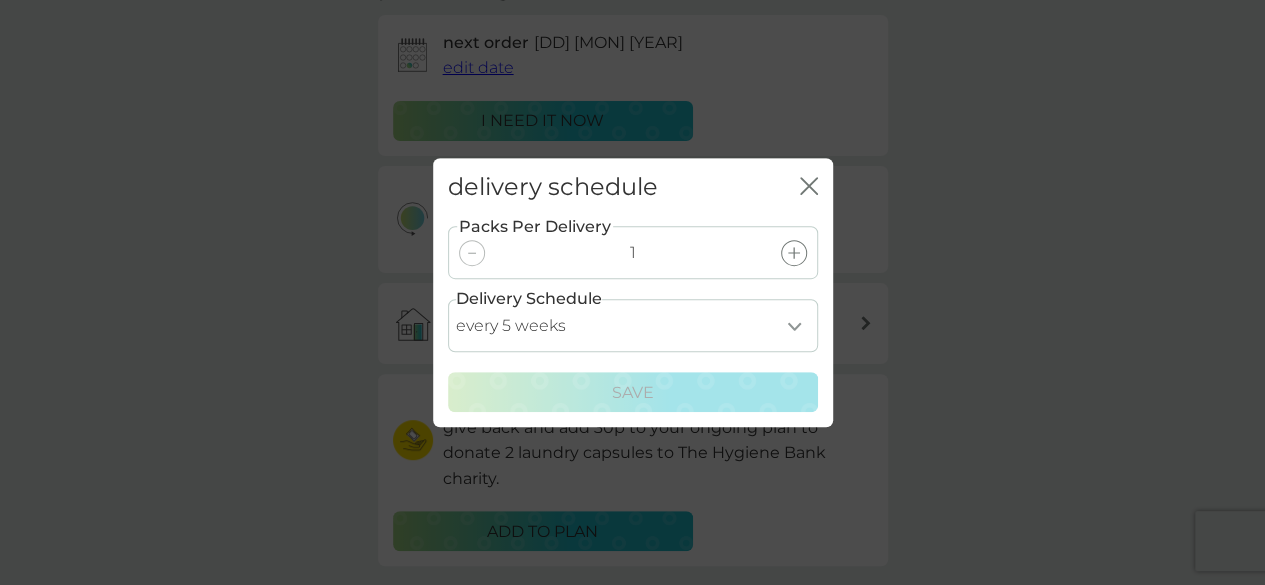 click on "every 1 week every 2 weeks every 3 weeks every 4 weeks every 5 weeks every 6 weeks every 7 weeks every 8 weeks every 9 weeks every 10 weeks every 11 weeks every 12 weeks every 13 weeks every 14 weeks every 15 weeks every 16 weeks every 17 weeks" at bounding box center (633, 325) 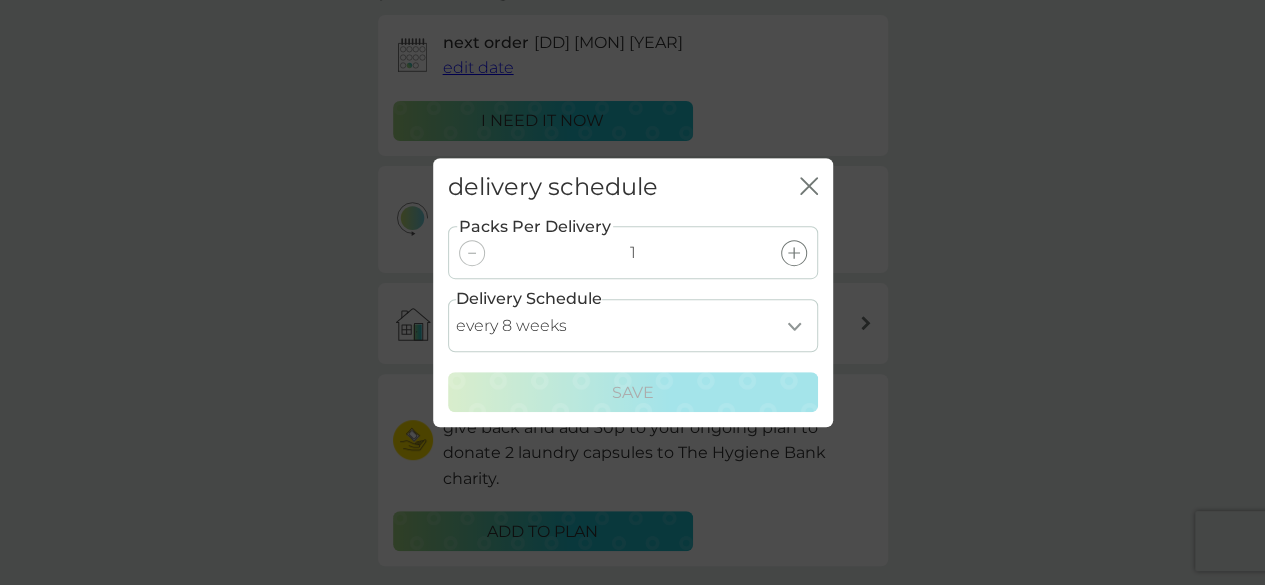 click on "every 1 week every 2 weeks every 3 weeks every 4 weeks every 5 weeks every 6 weeks every 7 weeks every 8 weeks every 9 weeks every 10 weeks every 11 weeks every 12 weeks every 13 weeks every 14 weeks every 15 weeks every 16 weeks every 17 weeks" at bounding box center (633, 325) 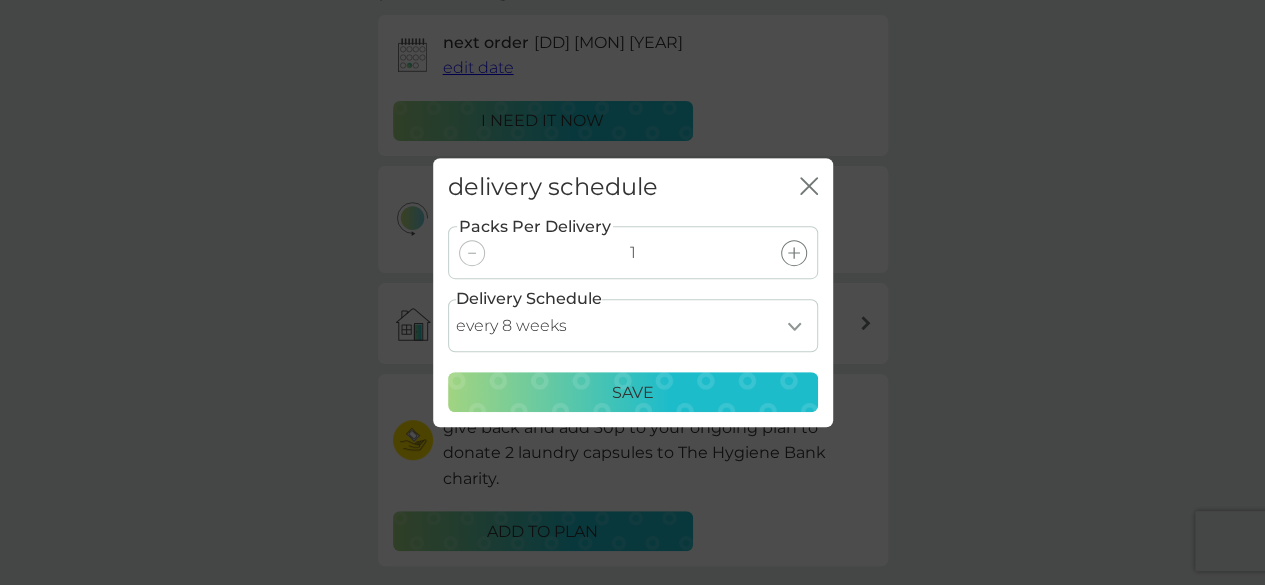 click on "Save" at bounding box center [633, 393] 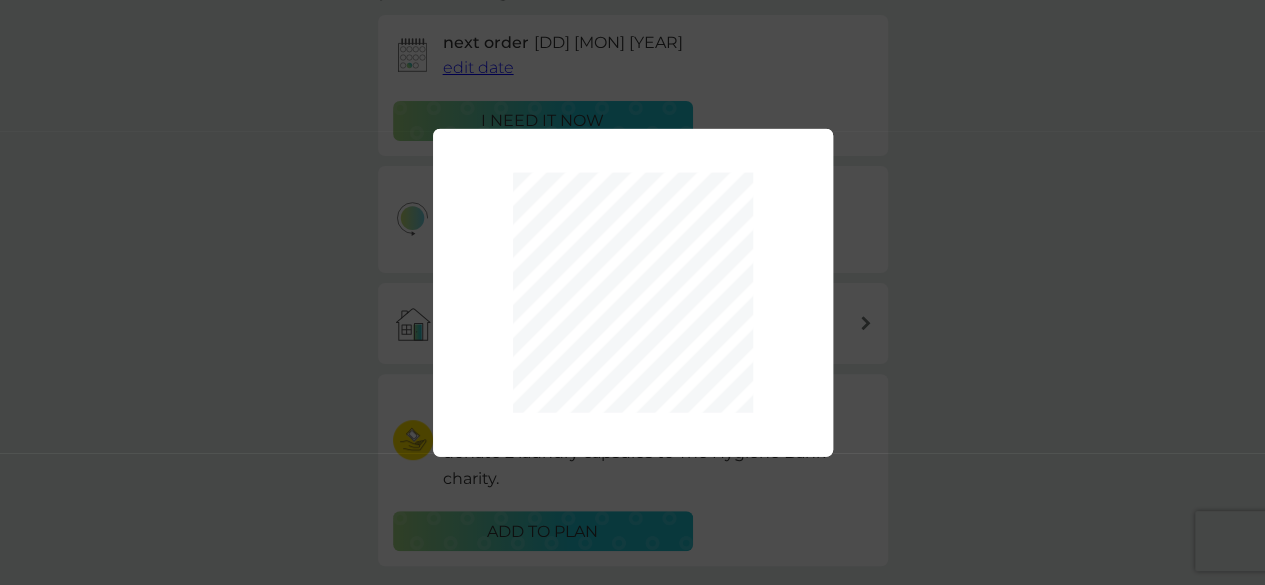 click on "Packs Per Delivery 1 Delivery Schedule every 1 week every 2 weeks every 3 weeks every 4 weeks every 5 weeks every 6 weeks every 7 weeks every 8 weeks every 9 weeks every 10 weeks every 11 weeks every 12 weeks every 13 weeks every 14 weeks every 15 weeks every 16 weeks every 17 weeks Save" at bounding box center (632, 292) 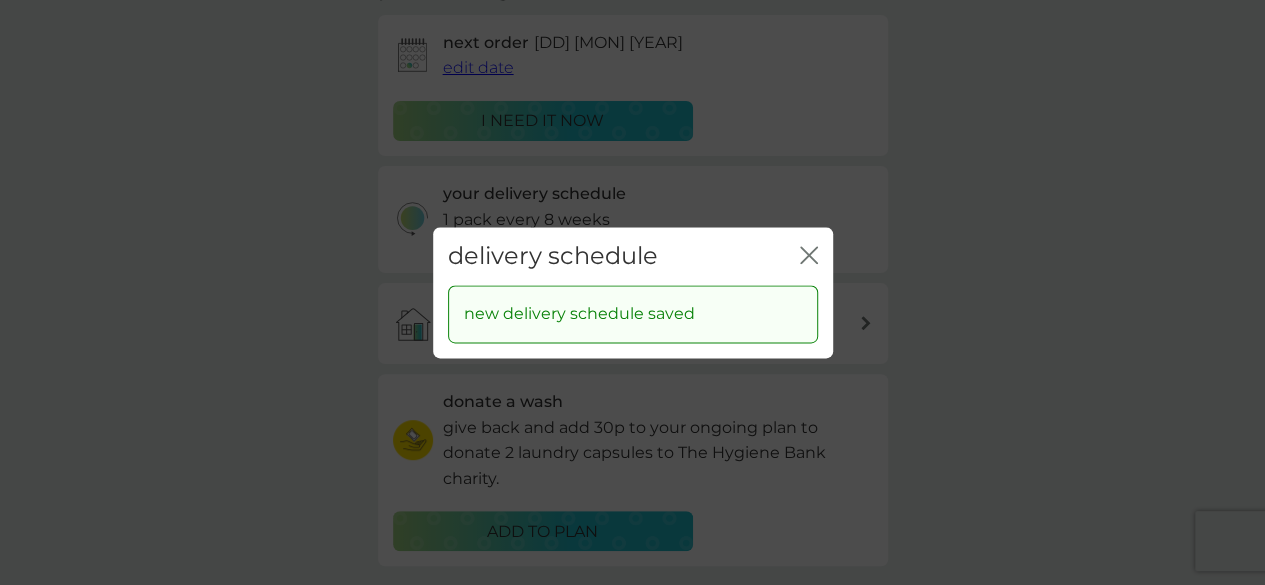 click on "close" 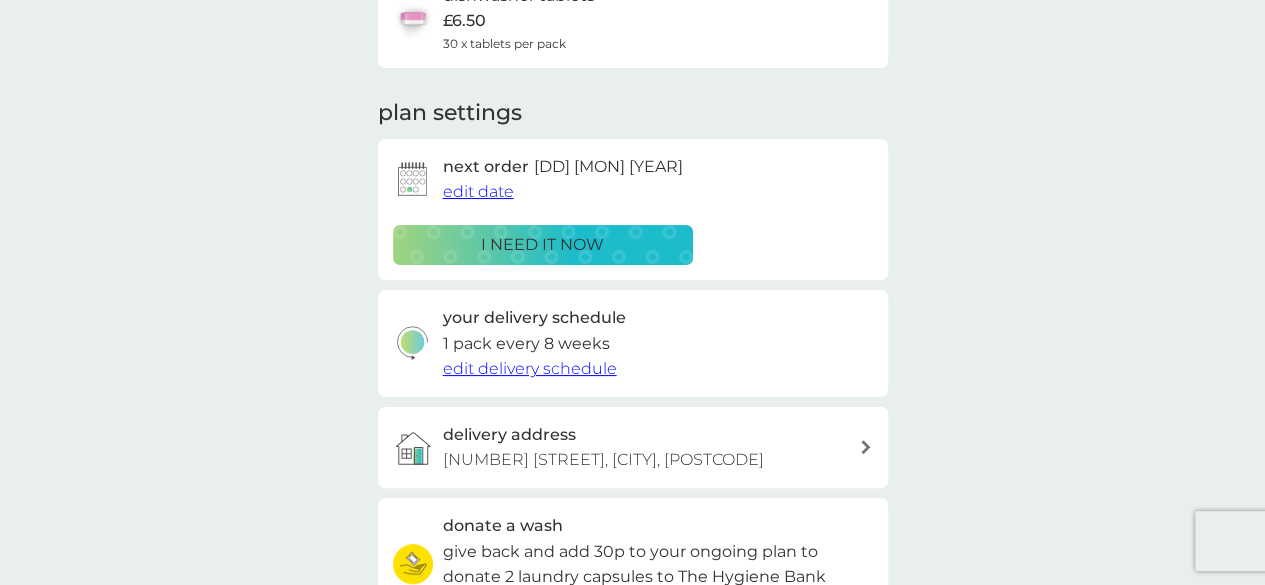scroll, scrollTop: 198, scrollLeft: 0, axis: vertical 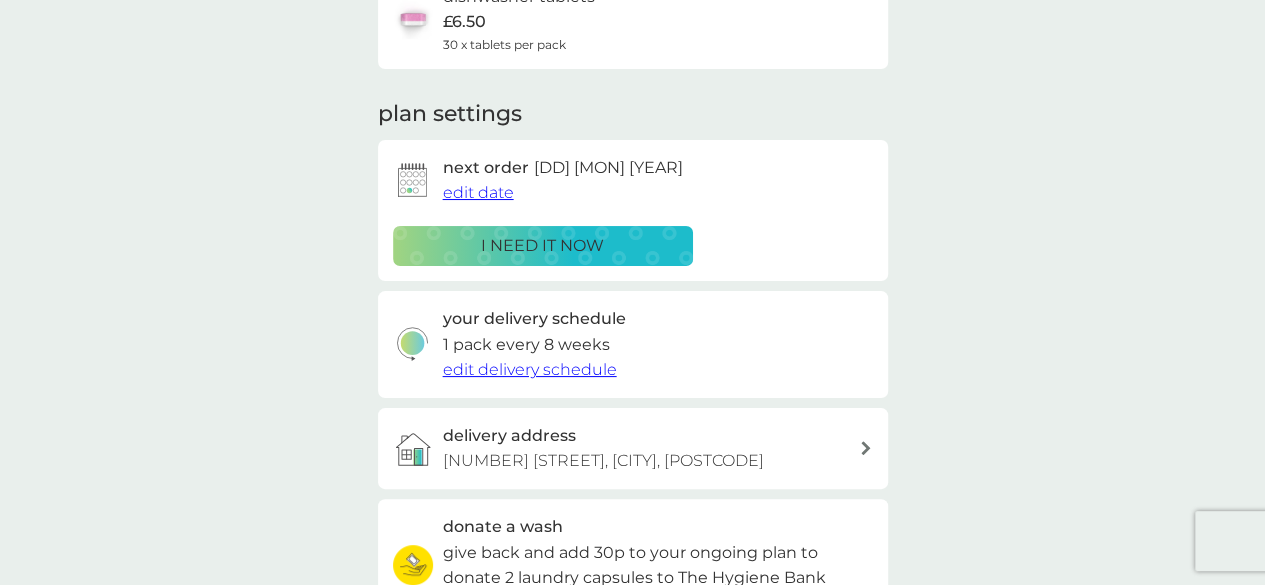 click on "edit date" at bounding box center [478, 192] 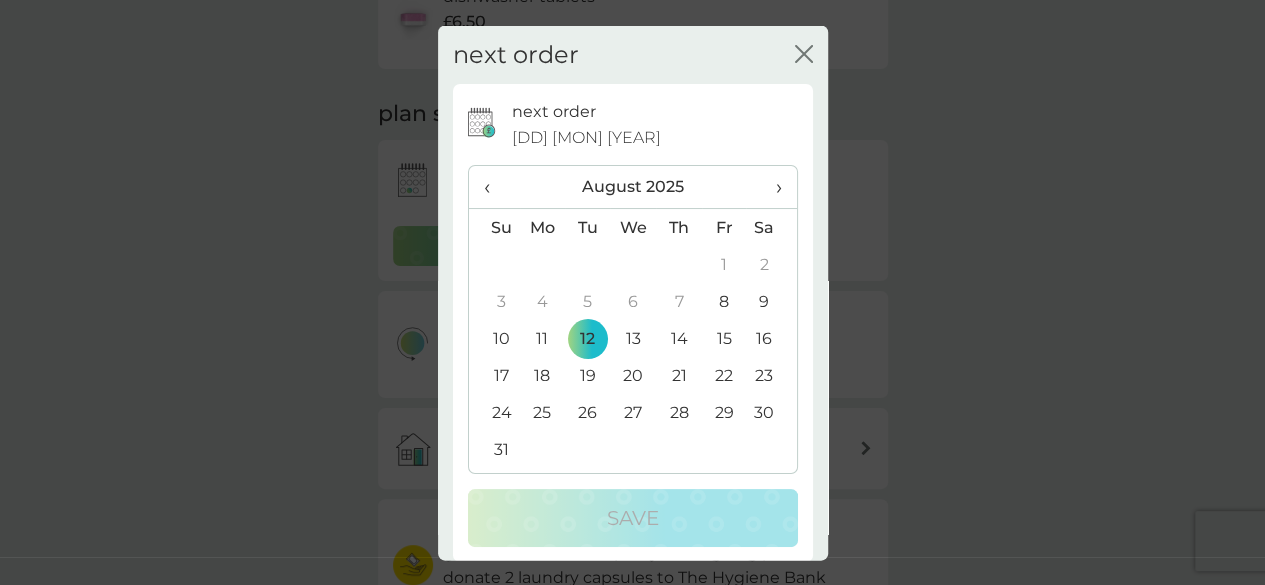 click on "›" at bounding box center [771, 187] 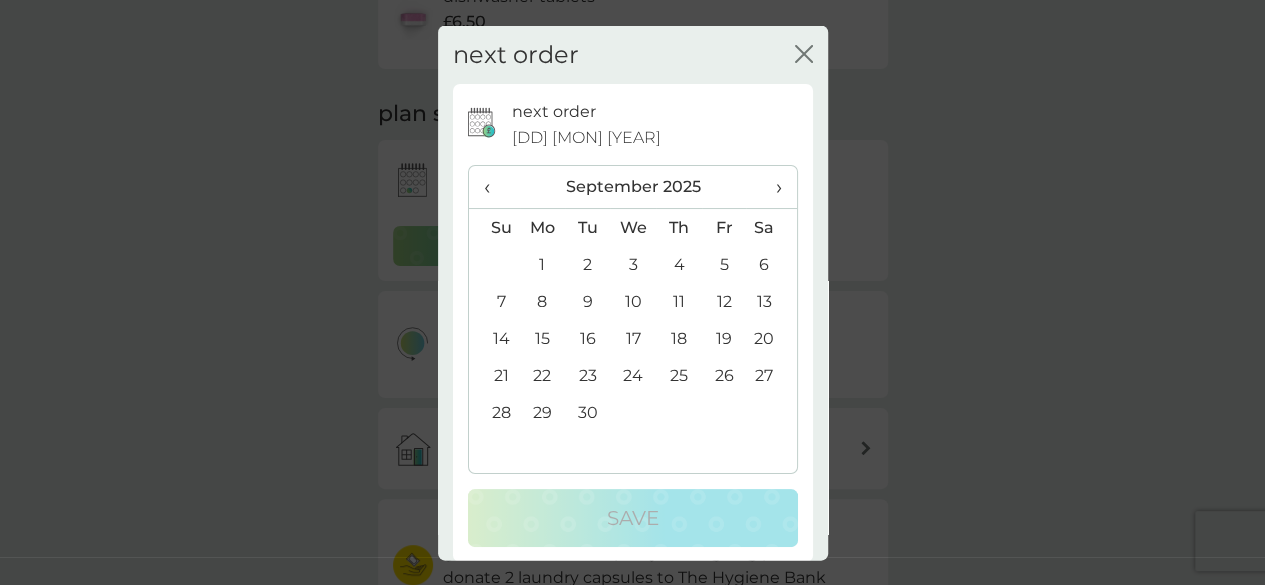 click on "›" at bounding box center [771, 187] 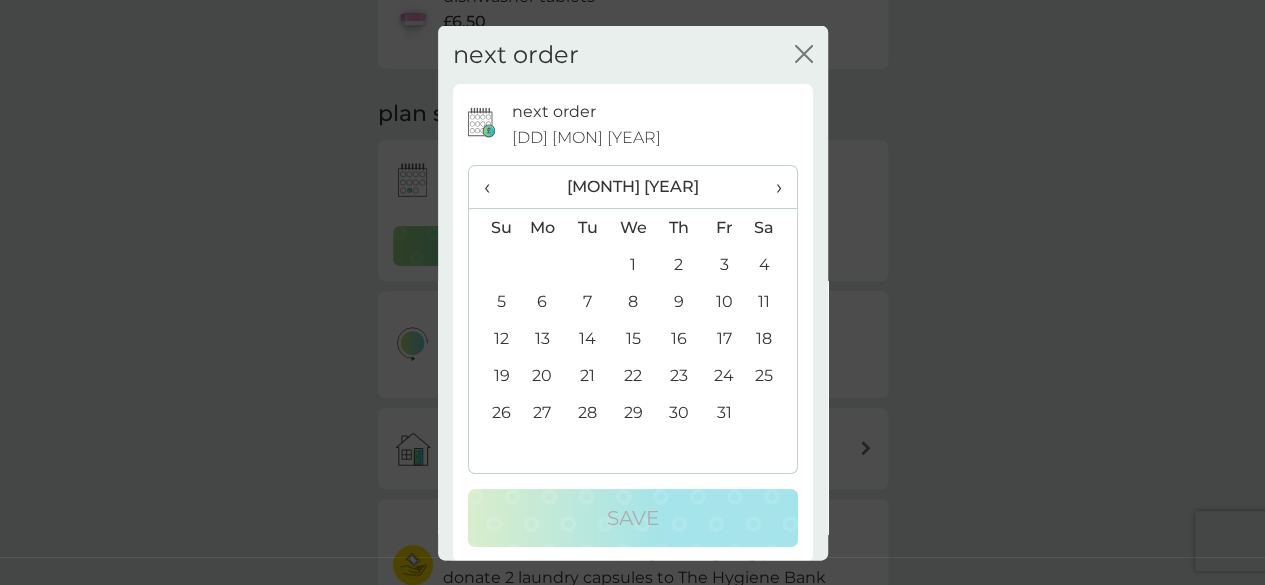 click on "1" at bounding box center (633, 264) 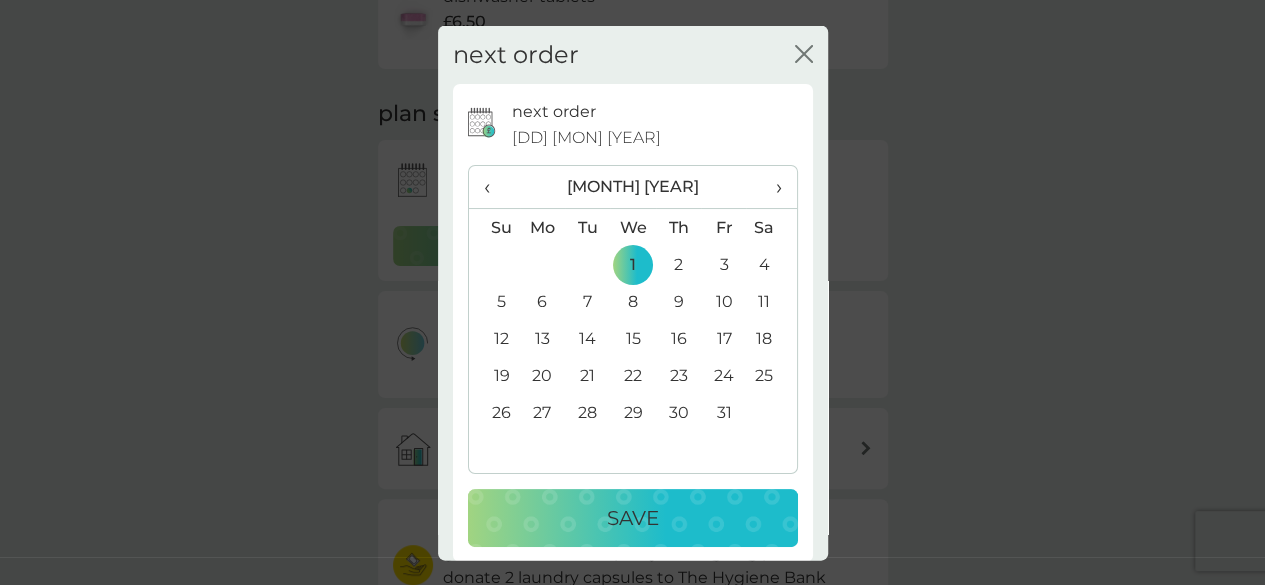 click on "Save" at bounding box center [633, 518] 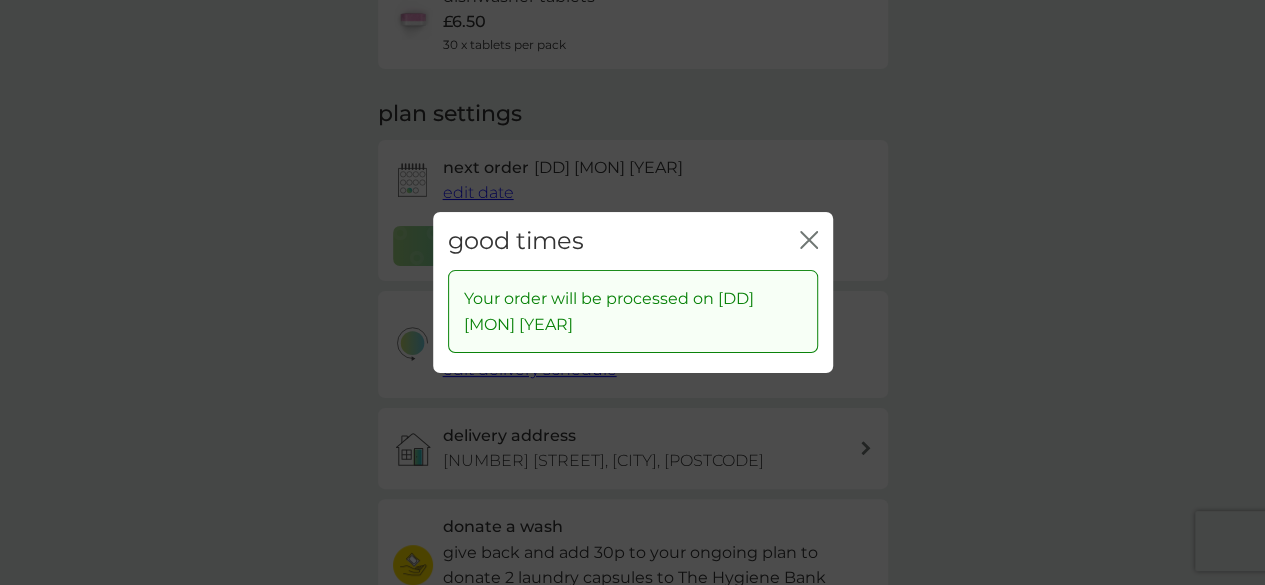 click on "close" at bounding box center [809, 241] 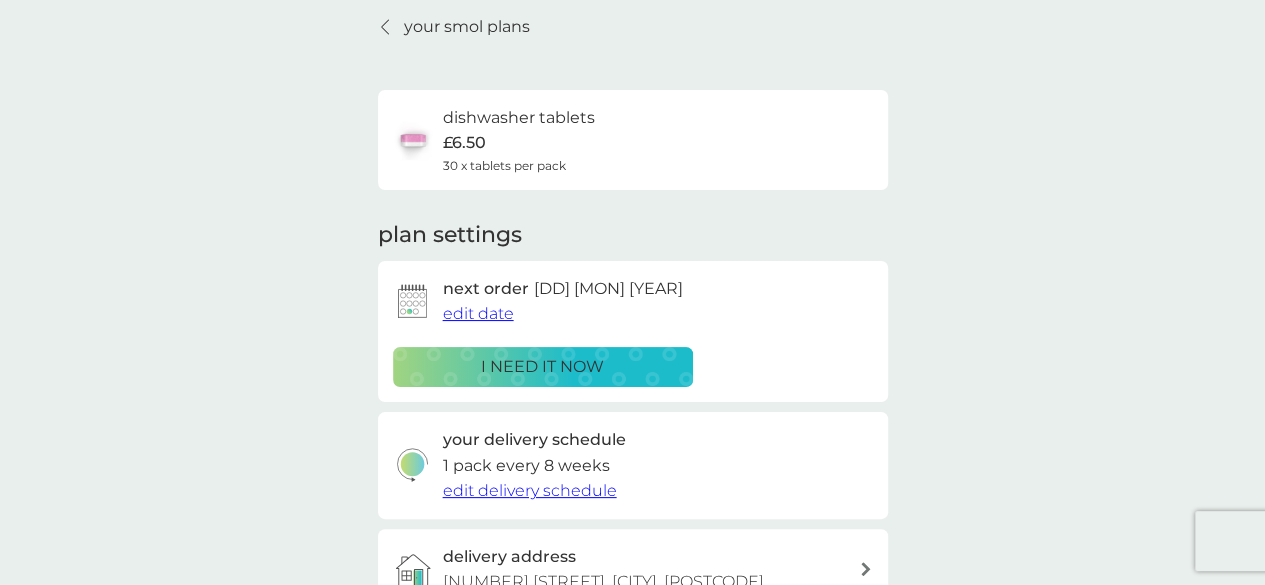 scroll, scrollTop: 0, scrollLeft: 0, axis: both 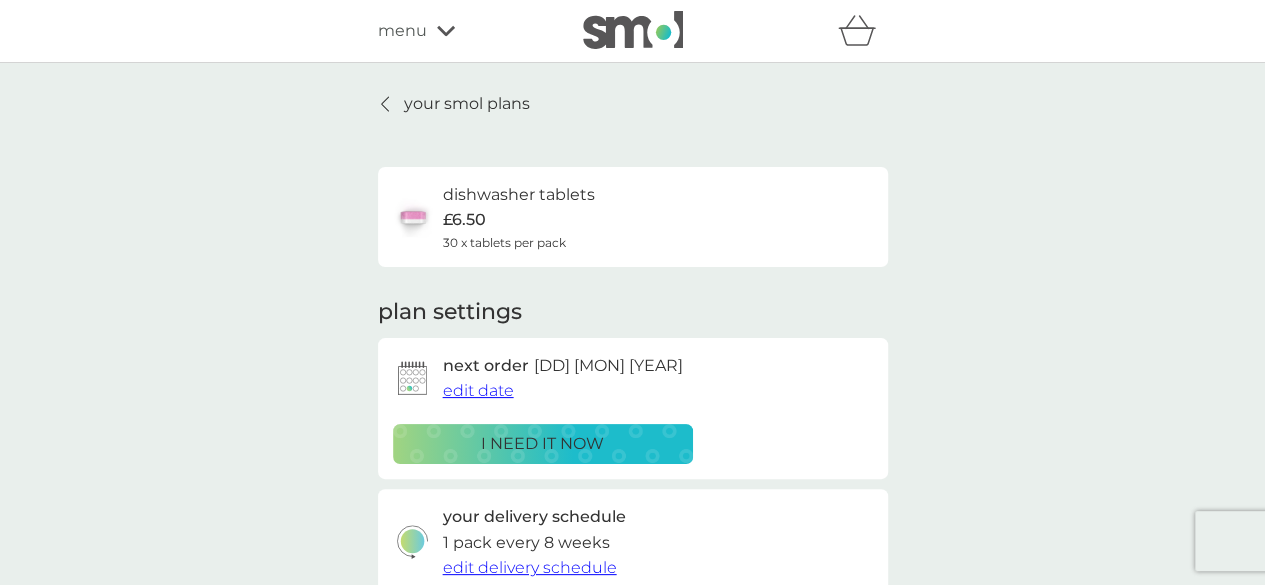 click on "your smol plans" at bounding box center (467, 104) 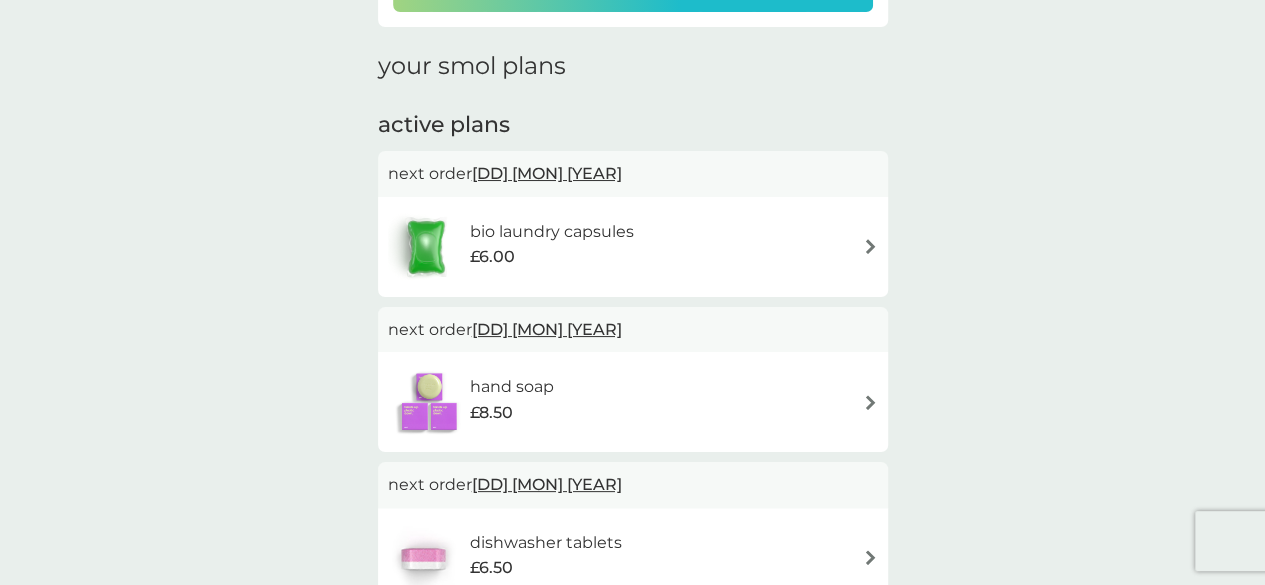 scroll, scrollTop: 262, scrollLeft: 0, axis: vertical 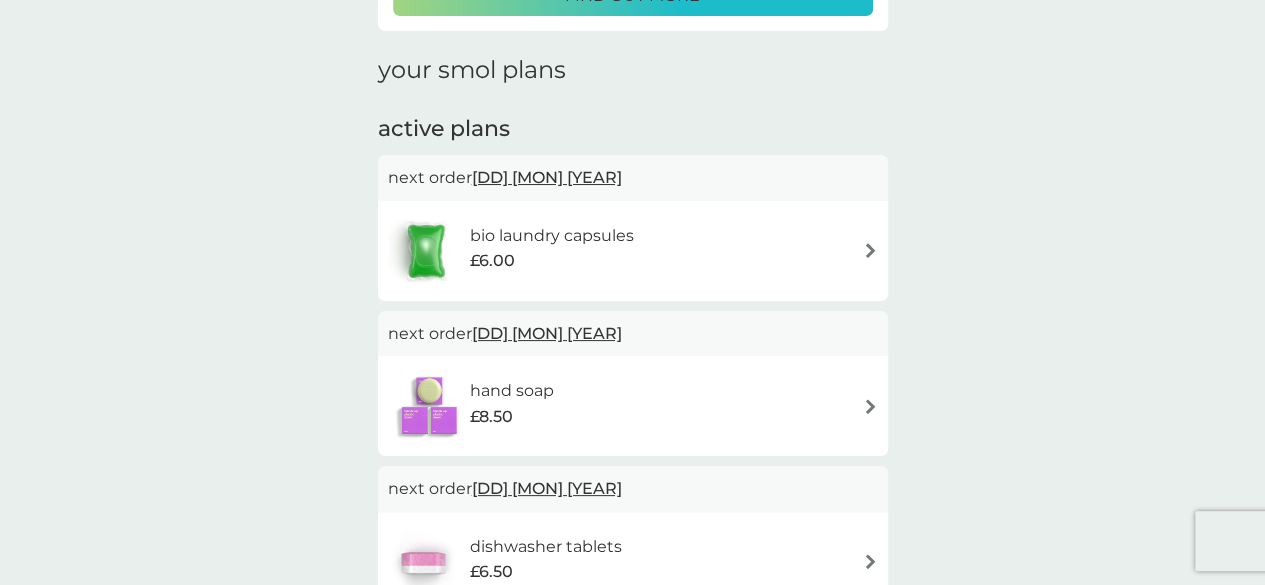 click at bounding box center (426, 251) 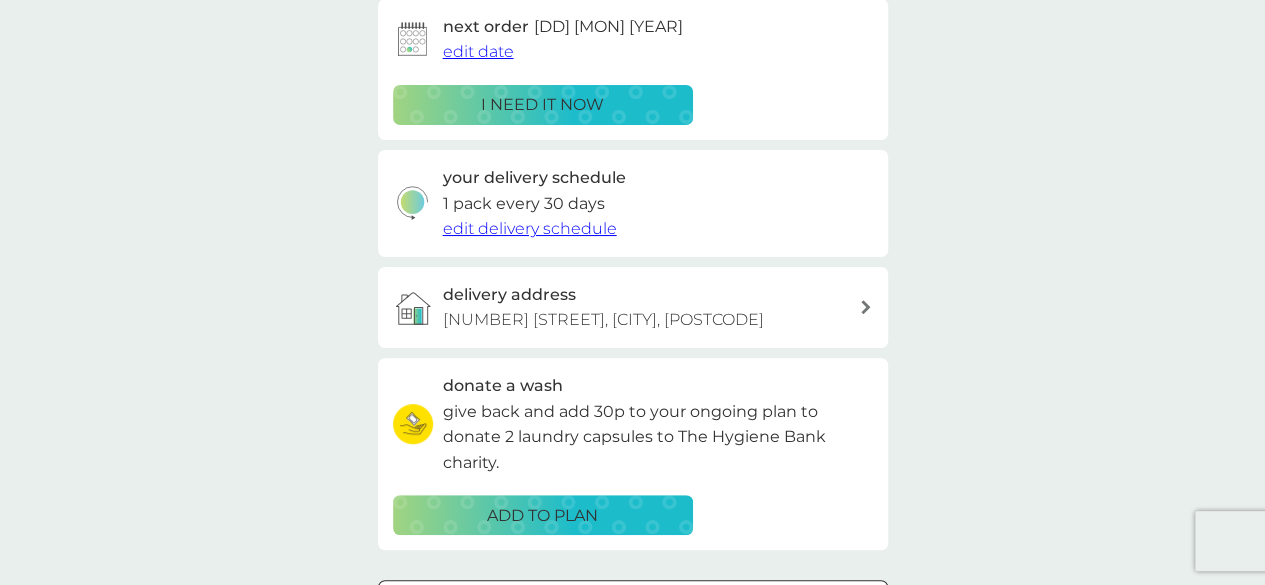 scroll, scrollTop: 340, scrollLeft: 0, axis: vertical 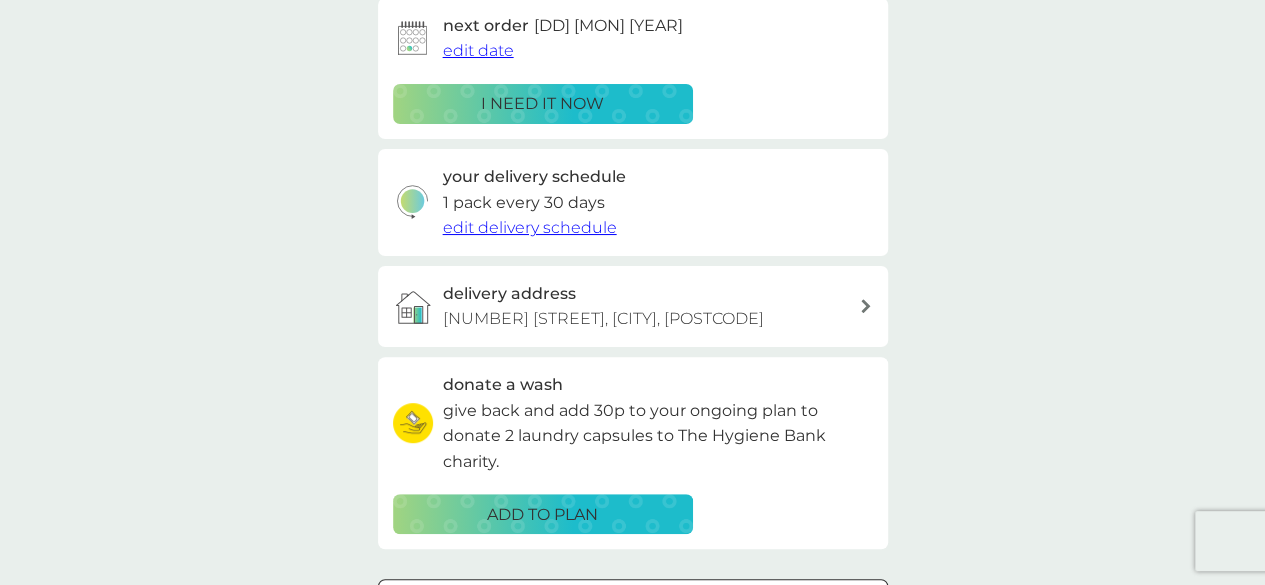 click on "edit delivery schedule" at bounding box center (530, 227) 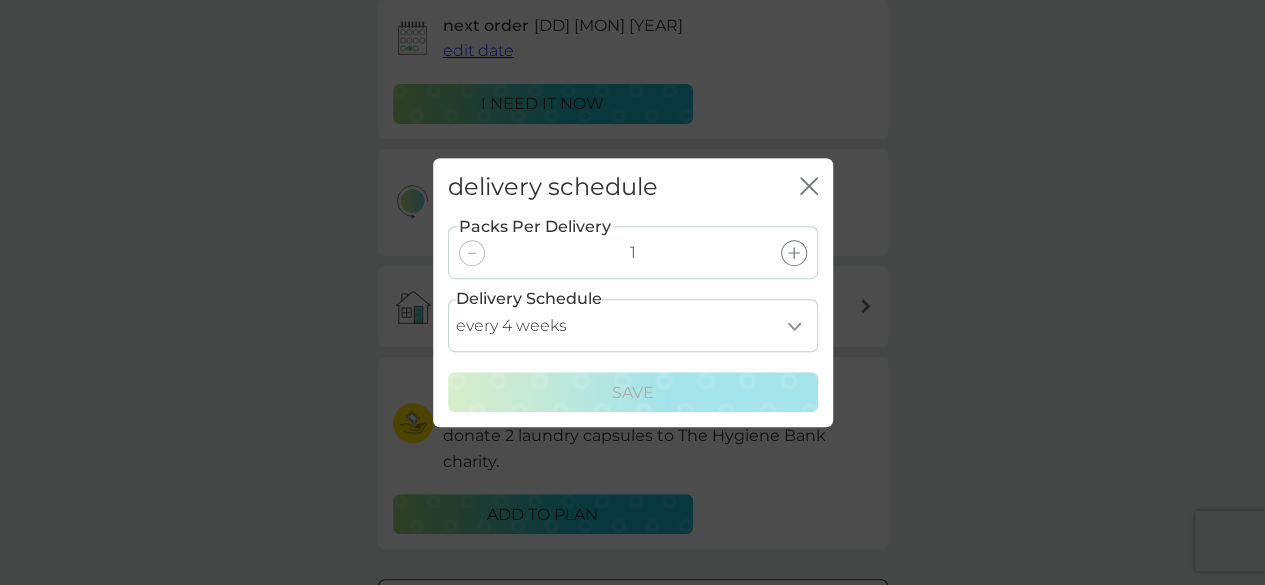 click on "every 1 week every 2 weeks every 3 weeks every 4 weeks every 5 weeks every 6 weeks every 7 weeks every 8 weeks every 9 weeks every 10 weeks every 11 weeks every 12 weeks every 13 weeks every 14 weeks every 15 weeks every 16 weeks every 17 weeks" at bounding box center (633, 325) 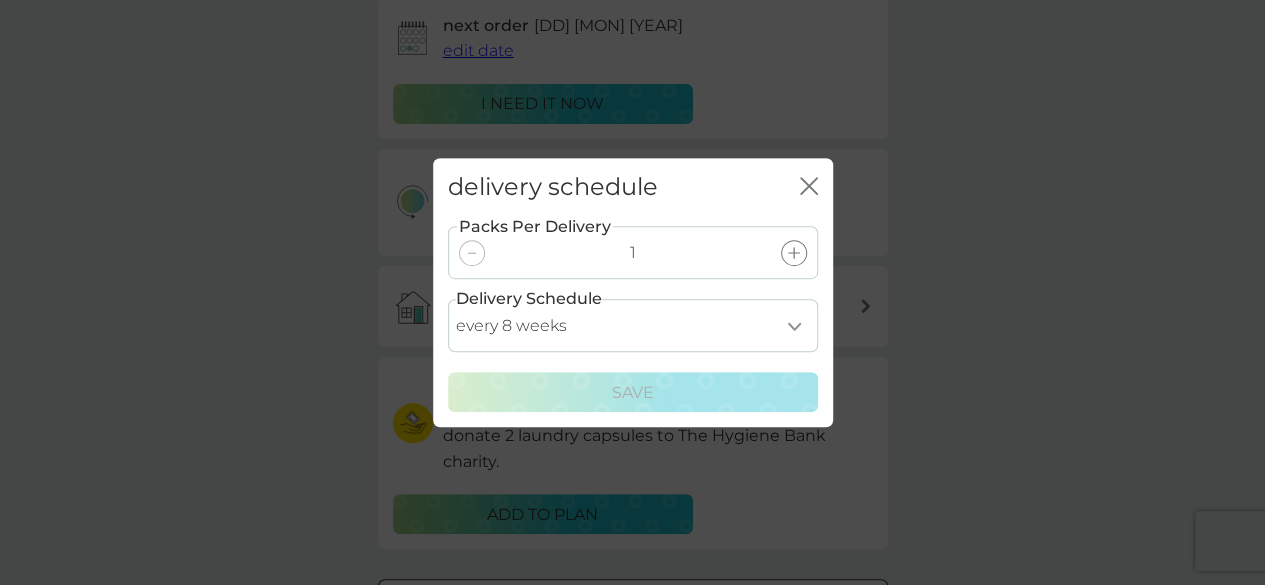 click on "every 1 week every 2 weeks every 3 weeks every 4 weeks every 5 weeks every 6 weeks every 7 weeks every 8 weeks every 9 weeks every 10 weeks every 11 weeks every 12 weeks every 13 weeks every 14 weeks every 15 weeks every 16 weeks every 17 weeks" at bounding box center (633, 325) 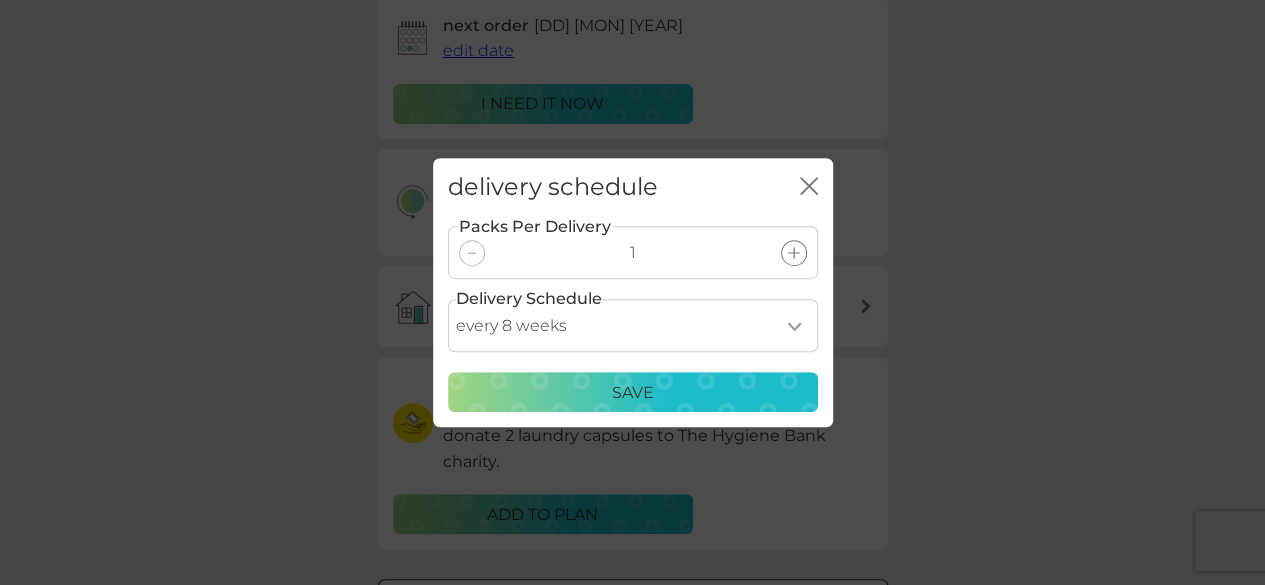 click on "Save" at bounding box center [633, 393] 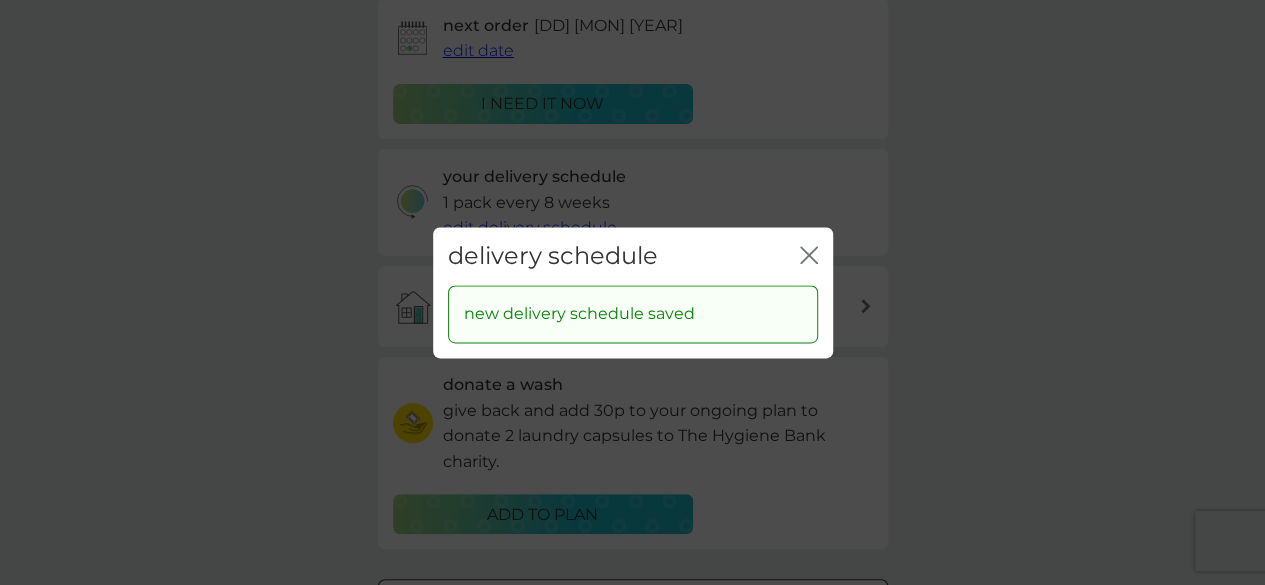 click on "delivery schedule close" at bounding box center (633, 256) 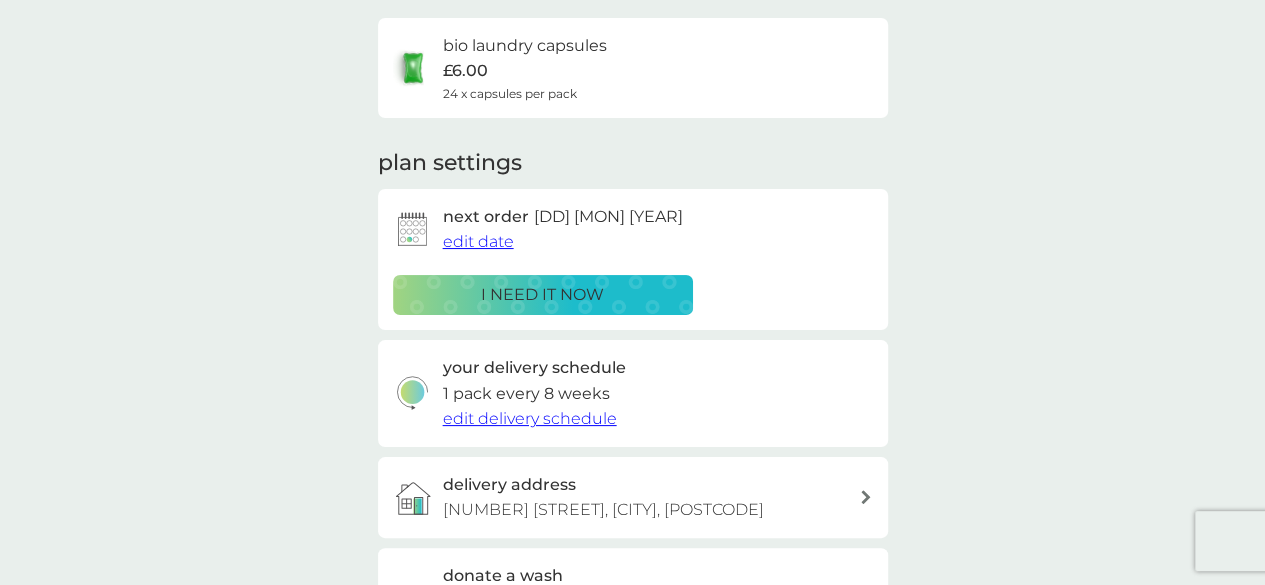 scroll, scrollTop: 148, scrollLeft: 0, axis: vertical 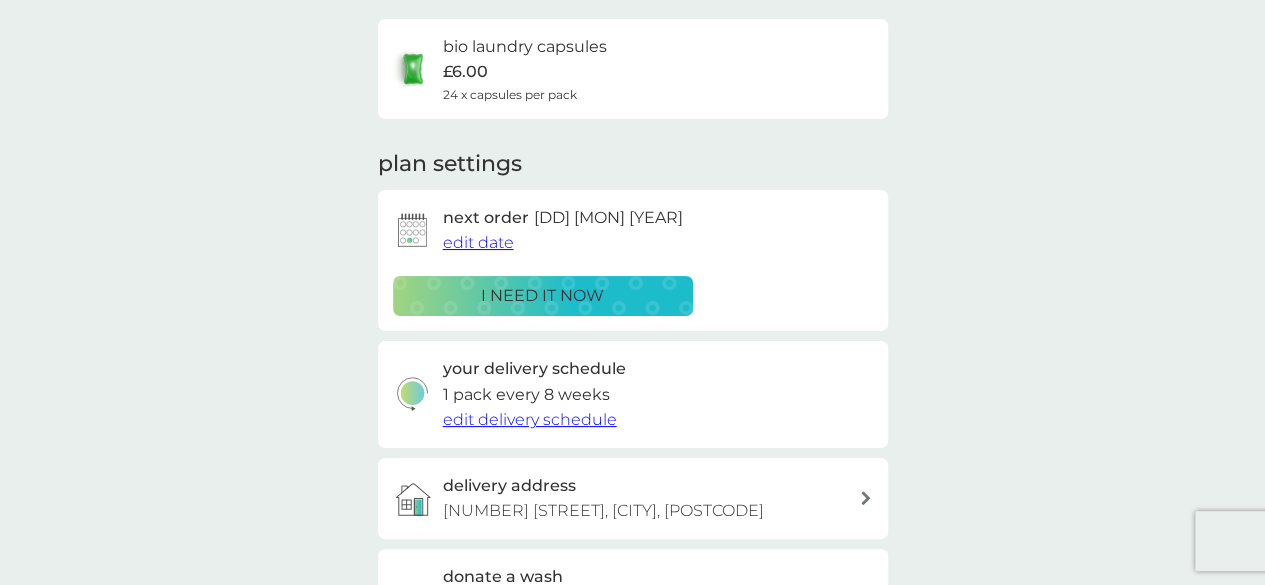 click on "edit date" at bounding box center (478, 242) 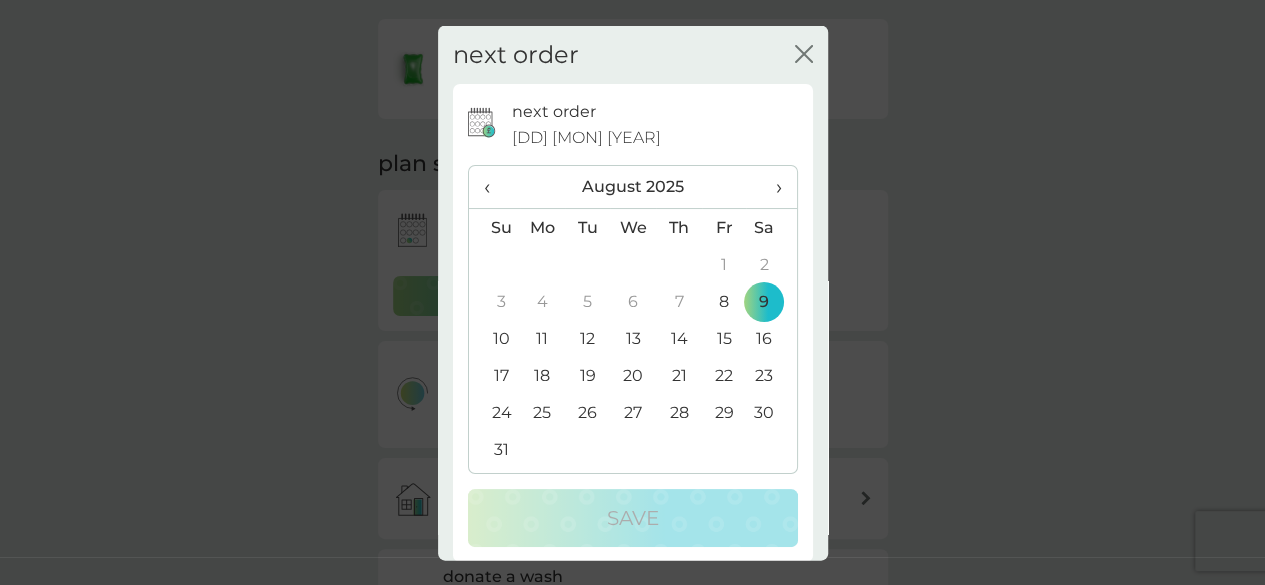 click on "›" at bounding box center [771, 187] 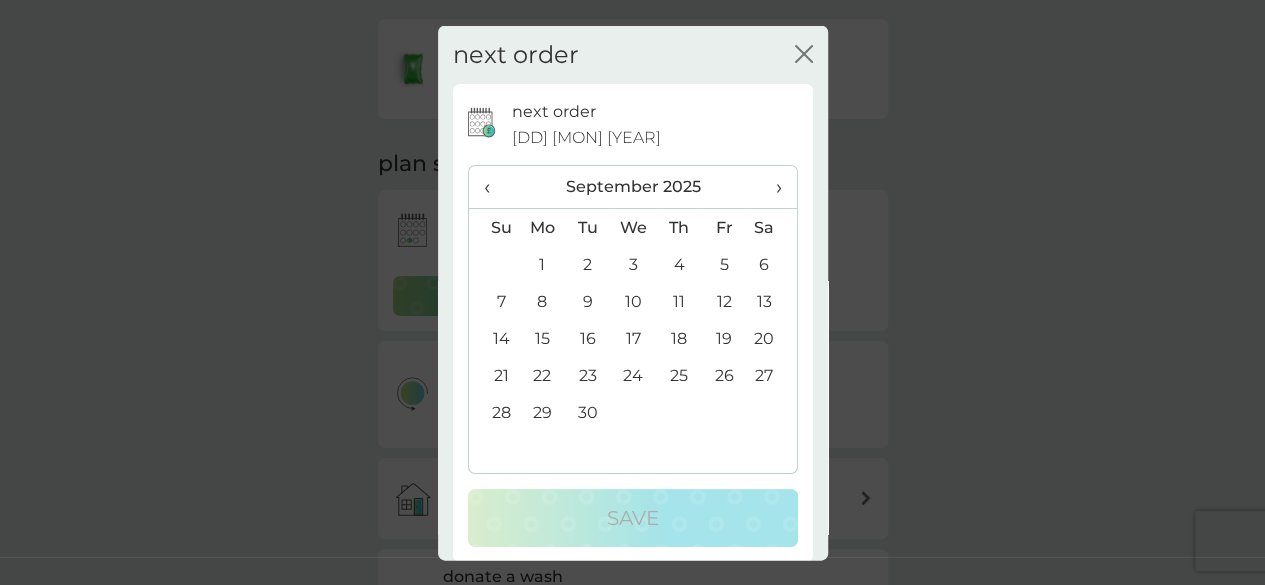 click on "›" at bounding box center [771, 187] 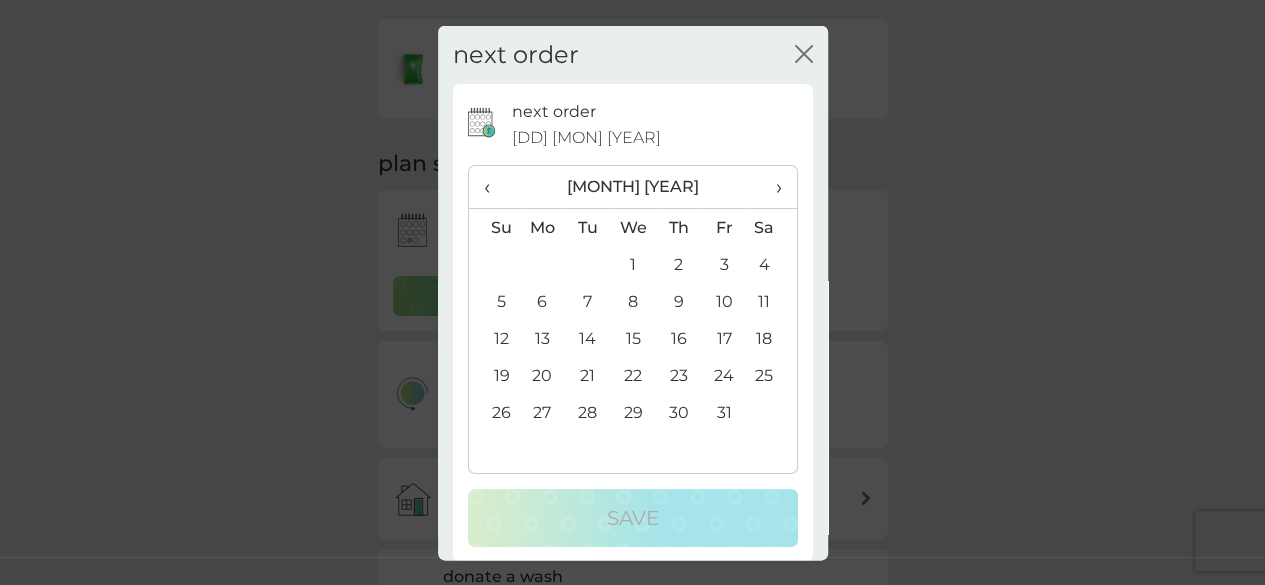 click on "1" at bounding box center (633, 264) 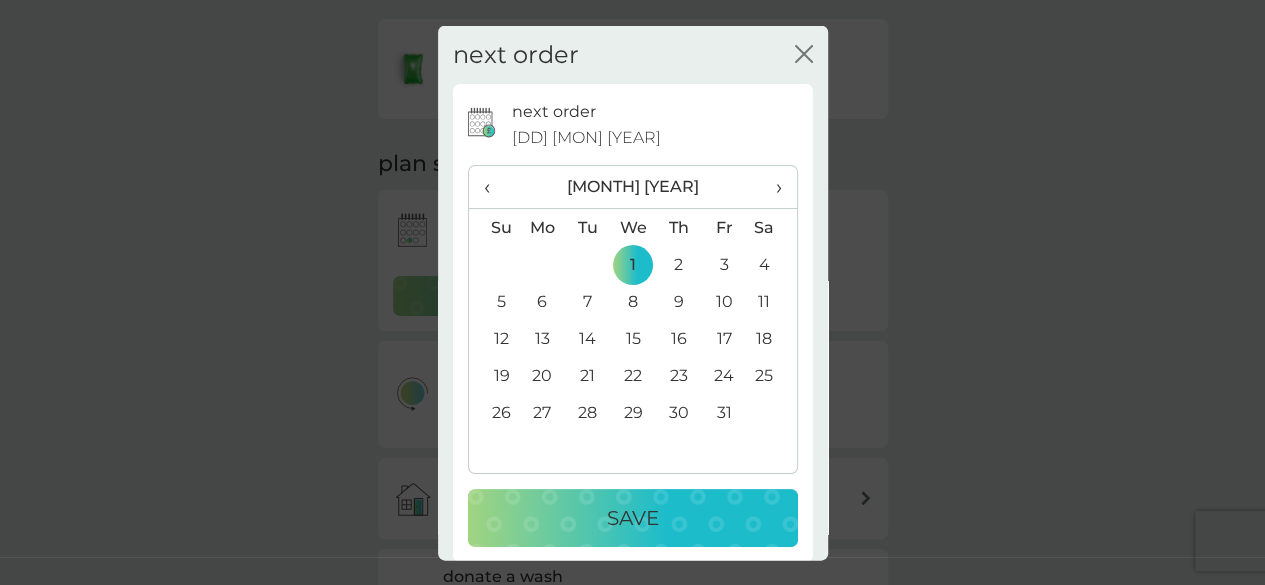 click on "Save" at bounding box center (633, 518) 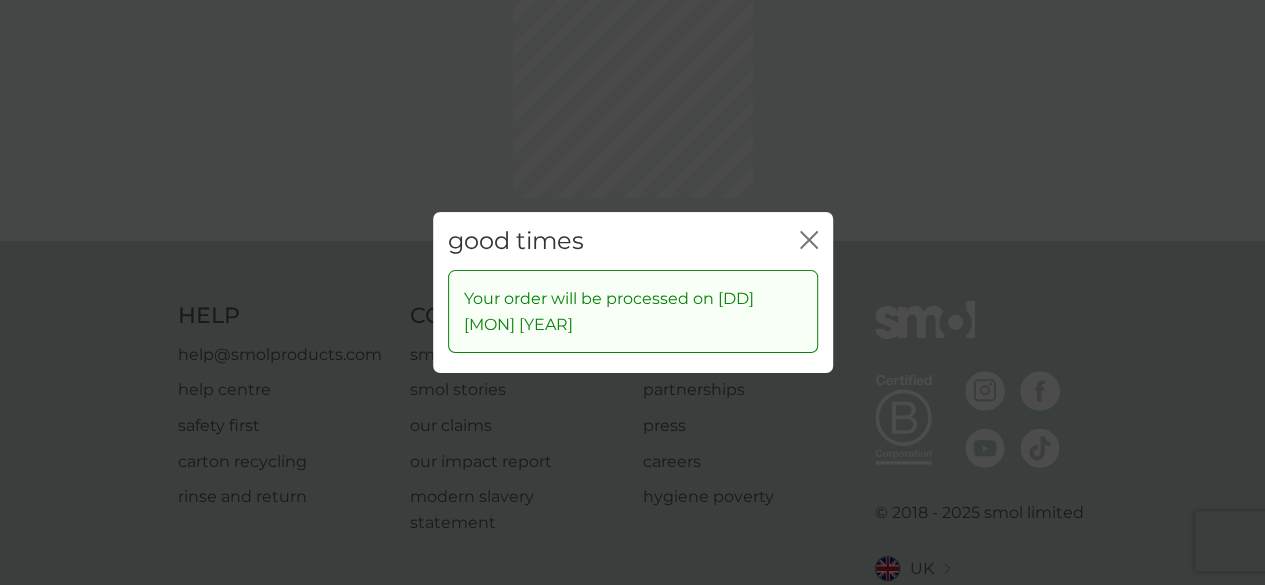 click on "good times close Your order will be processed on [DD] [MON] [YEAR]" at bounding box center [632, 292] 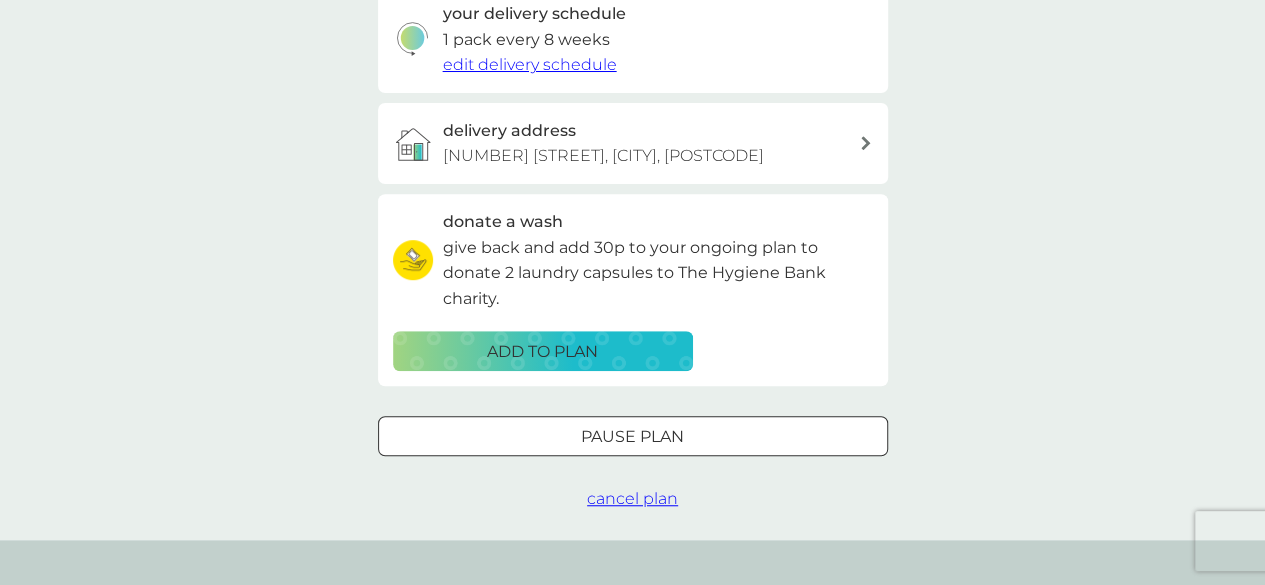 scroll, scrollTop: 504, scrollLeft: 0, axis: vertical 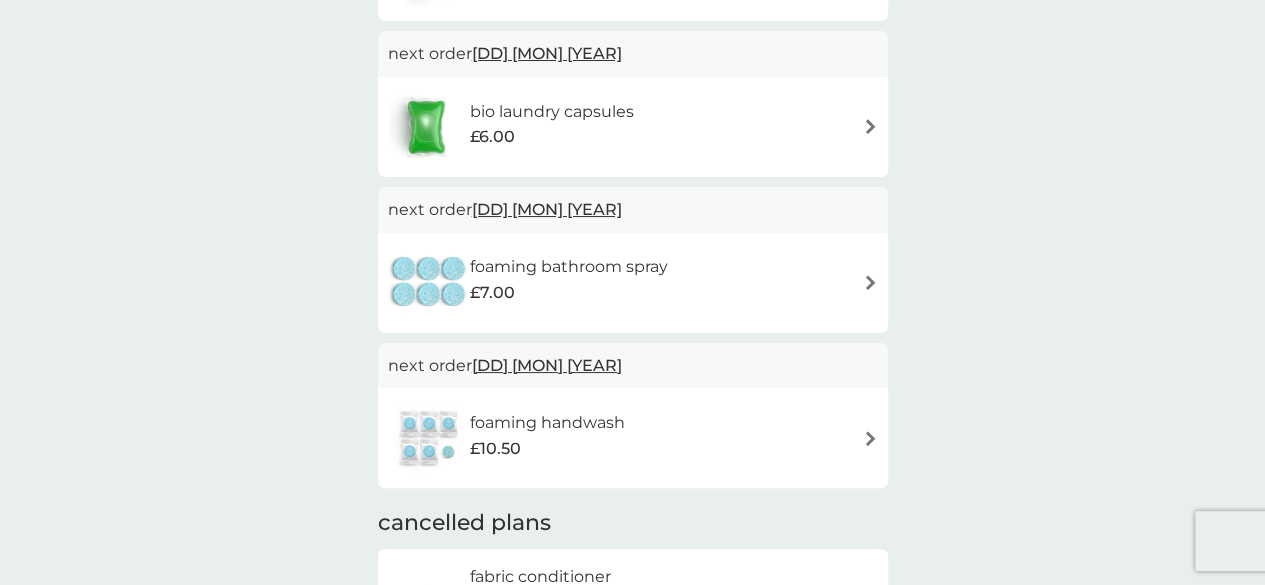 click at bounding box center [429, 283] 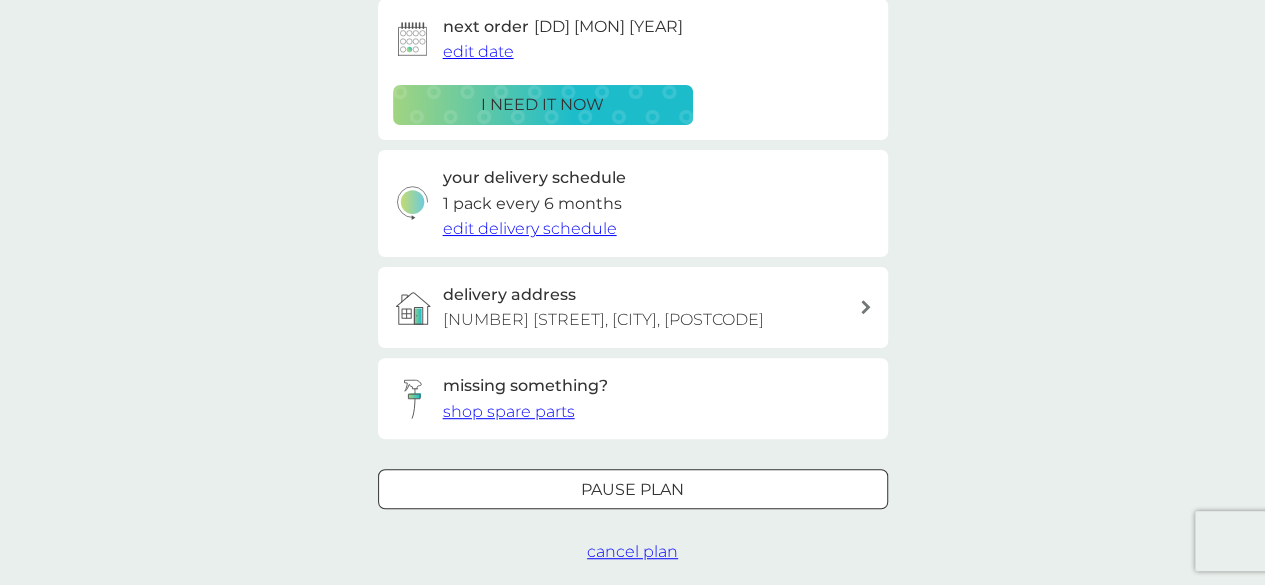 scroll, scrollTop: 342, scrollLeft: 0, axis: vertical 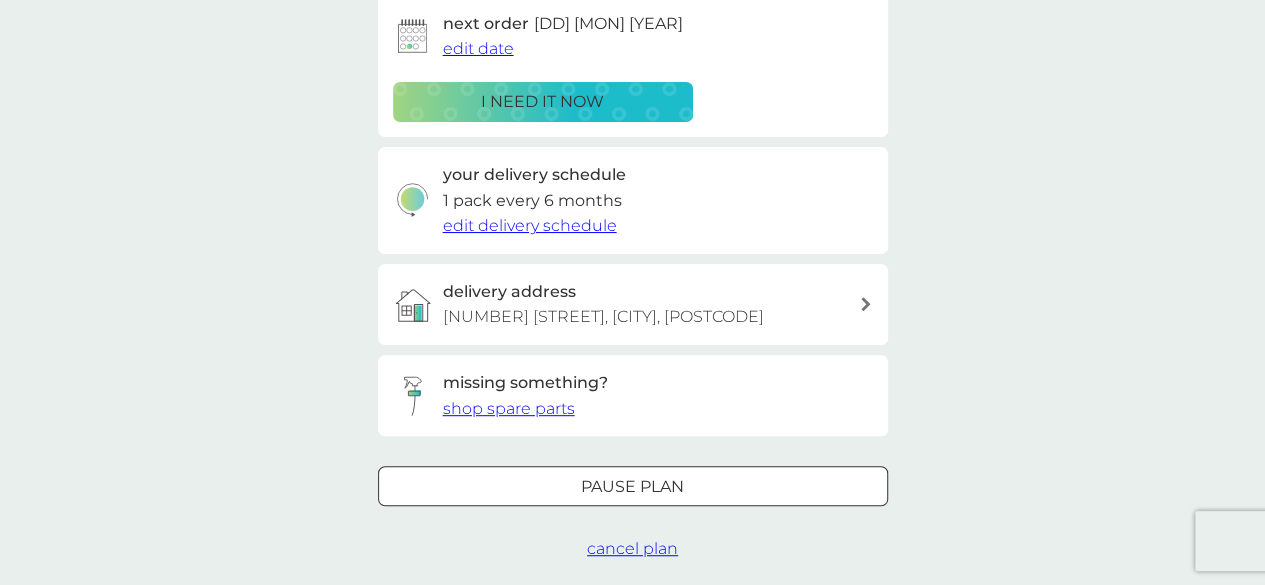 click on "Pause plan" at bounding box center [633, 486] 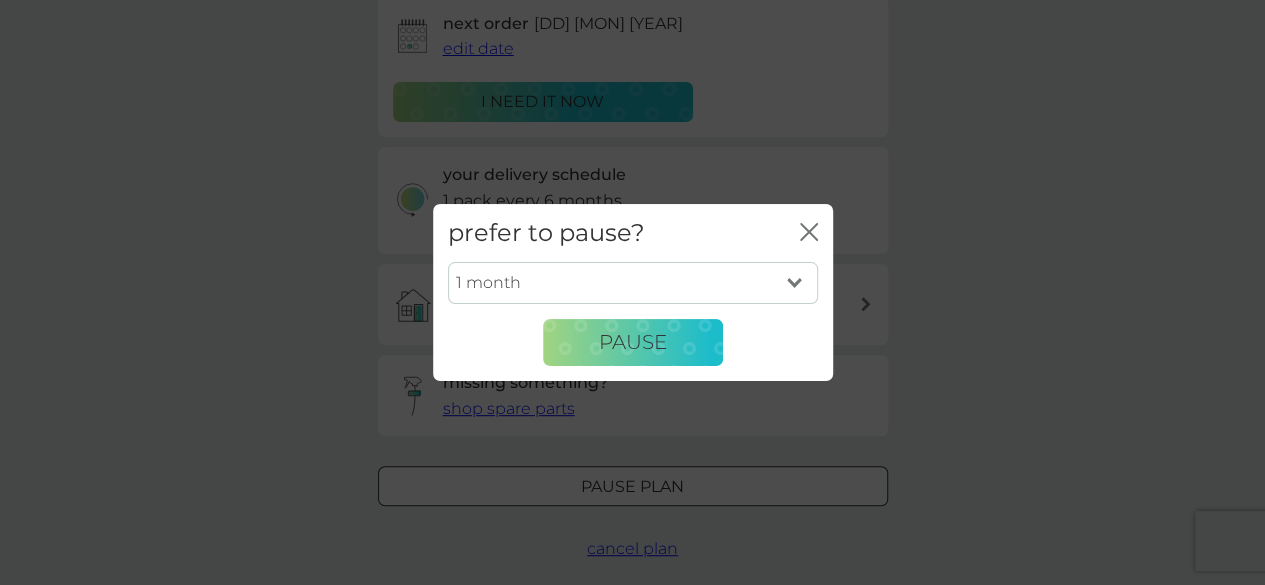 click on "1 month 2 months 3 months 4 months 5 months 6 months" at bounding box center (633, 283) 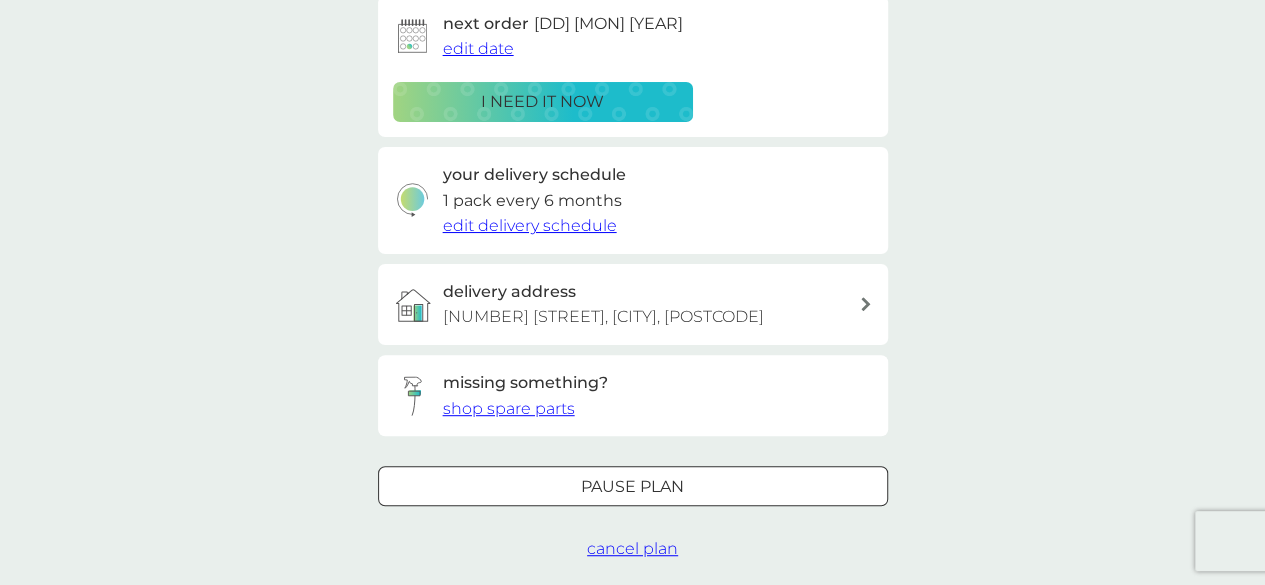 click on "cancel plan" at bounding box center (632, 548) 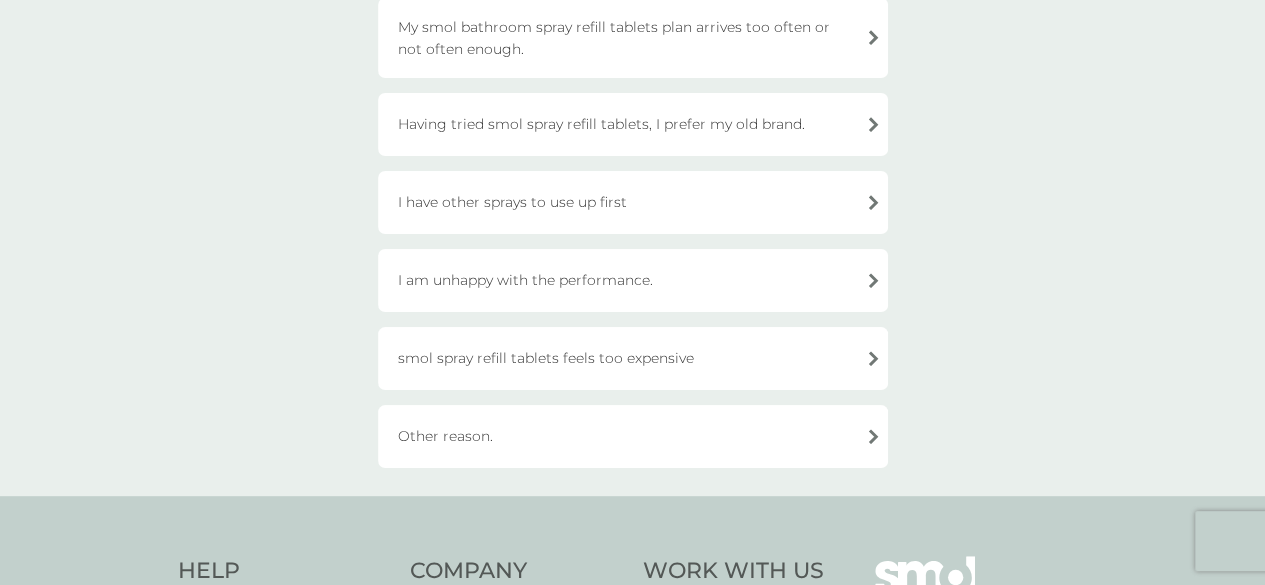 scroll, scrollTop: 311, scrollLeft: 0, axis: vertical 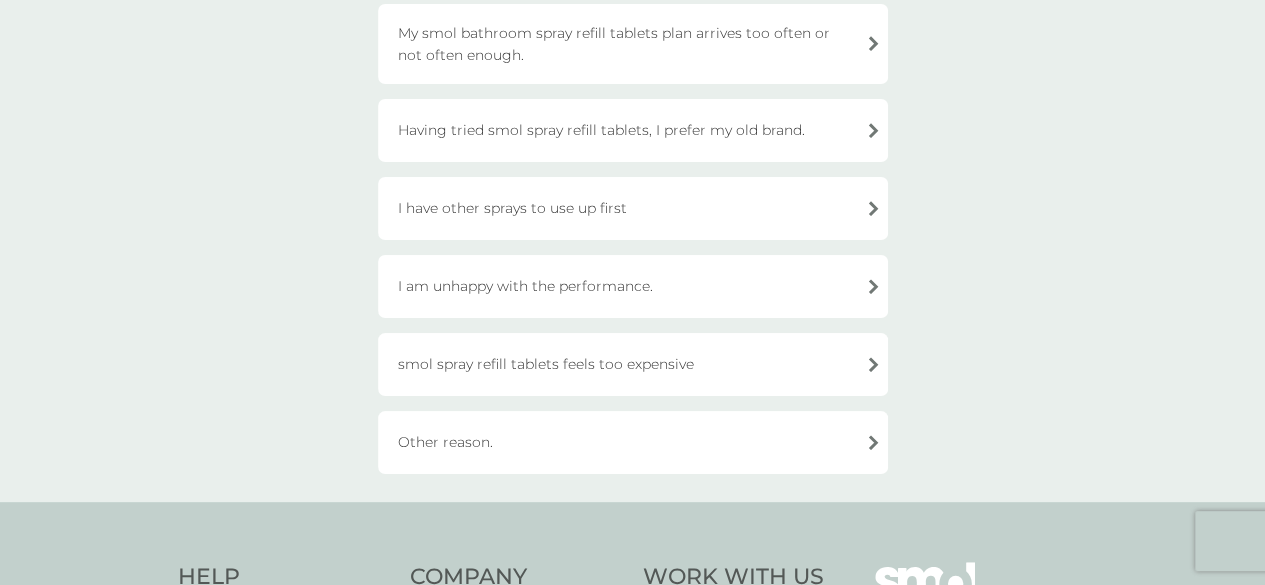 click on "I have other sprays to use up first" at bounding box center (633, 208) 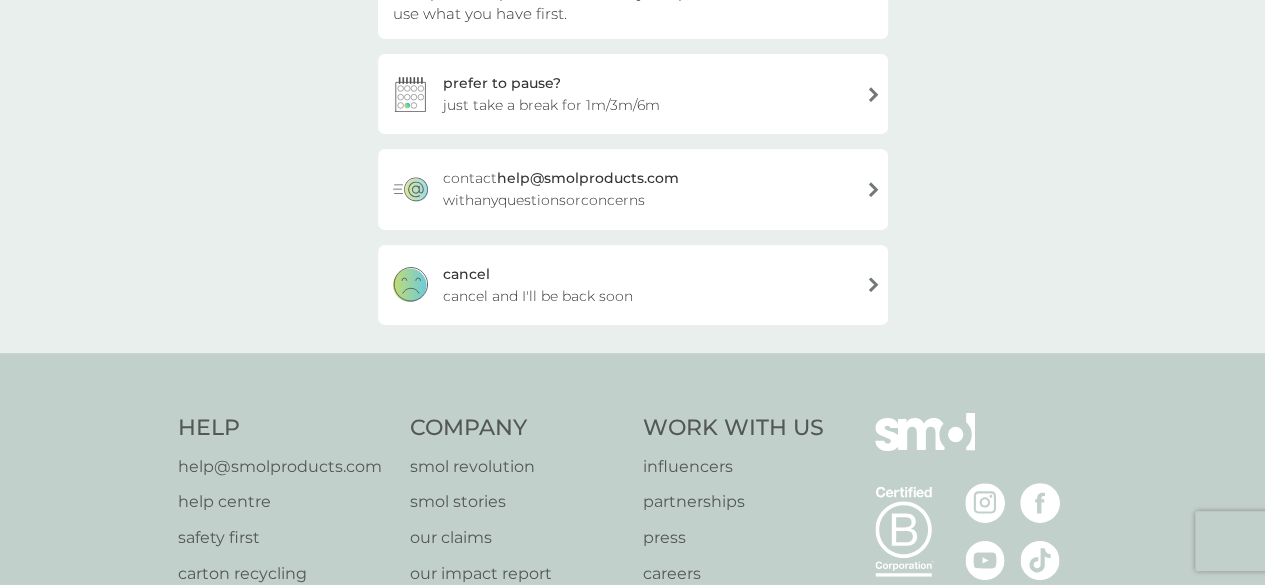 scroll, scrollTop: 277, scrollLeft: 0, axis: vertical 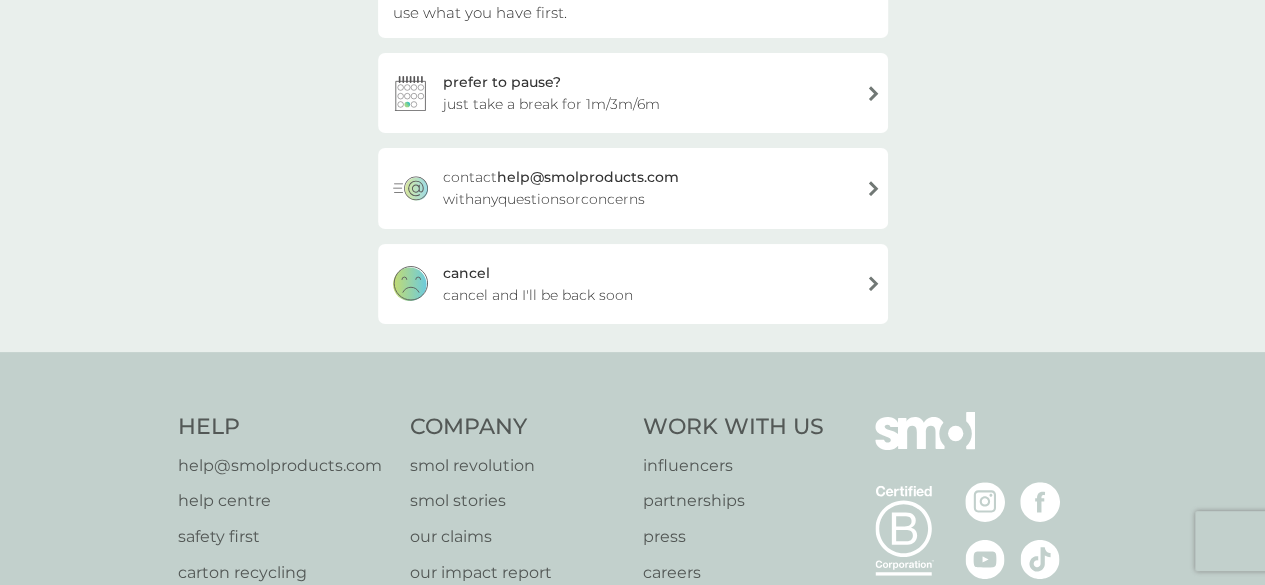 click on "cancel" at bounding box center [466, 273] 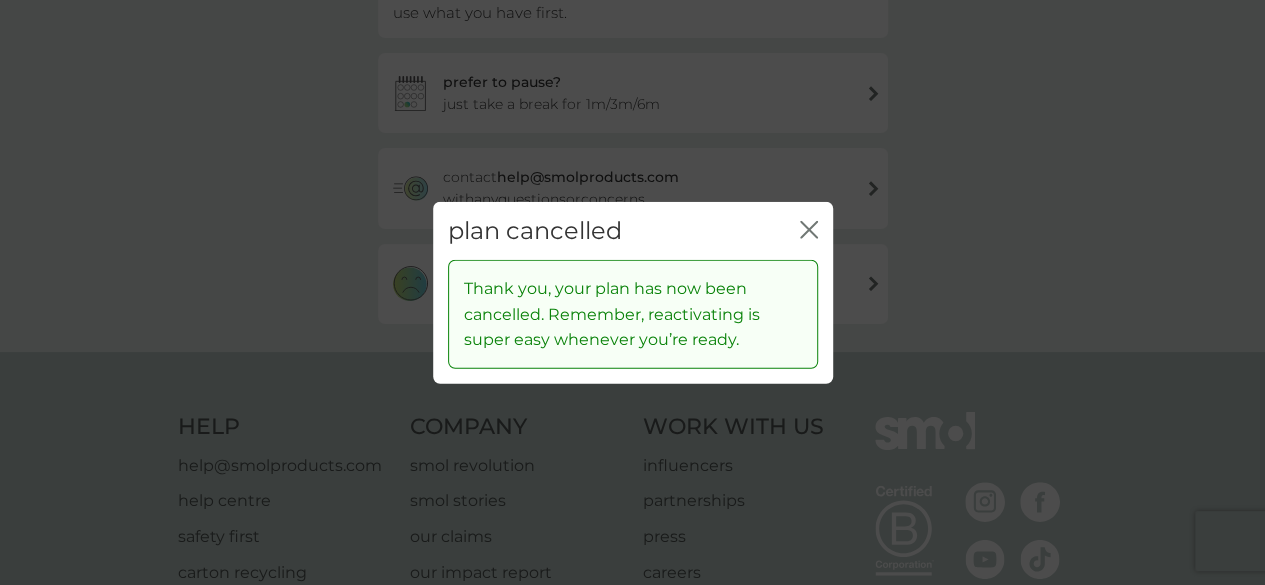click on "close" 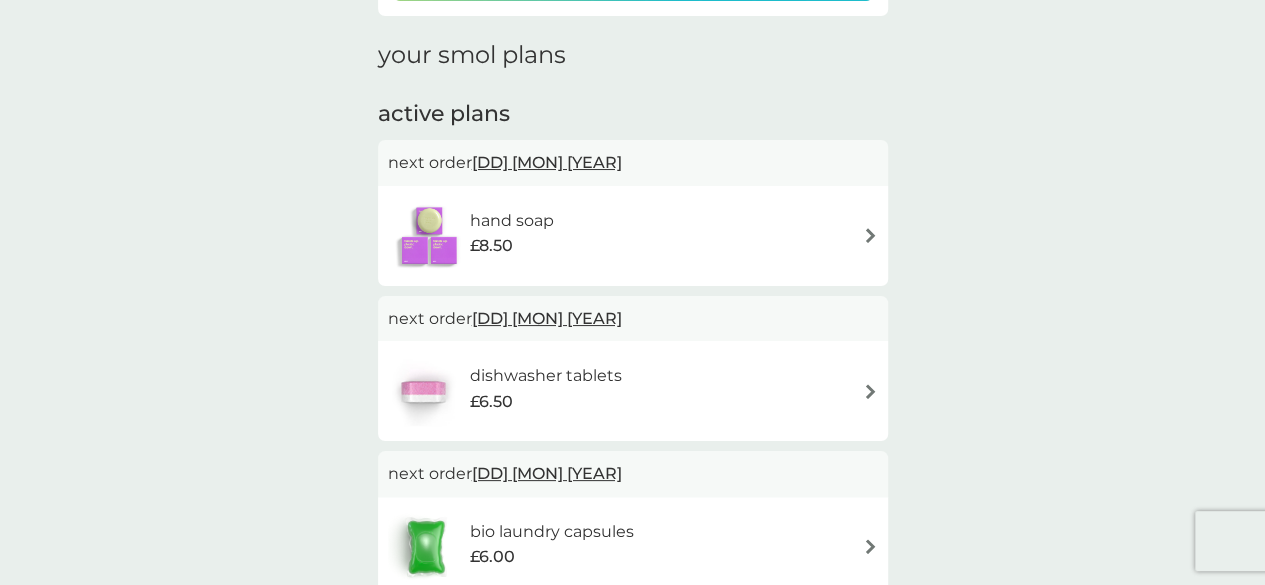 scroll, scrollTop: 0, scrollLeft: 0, axis: both 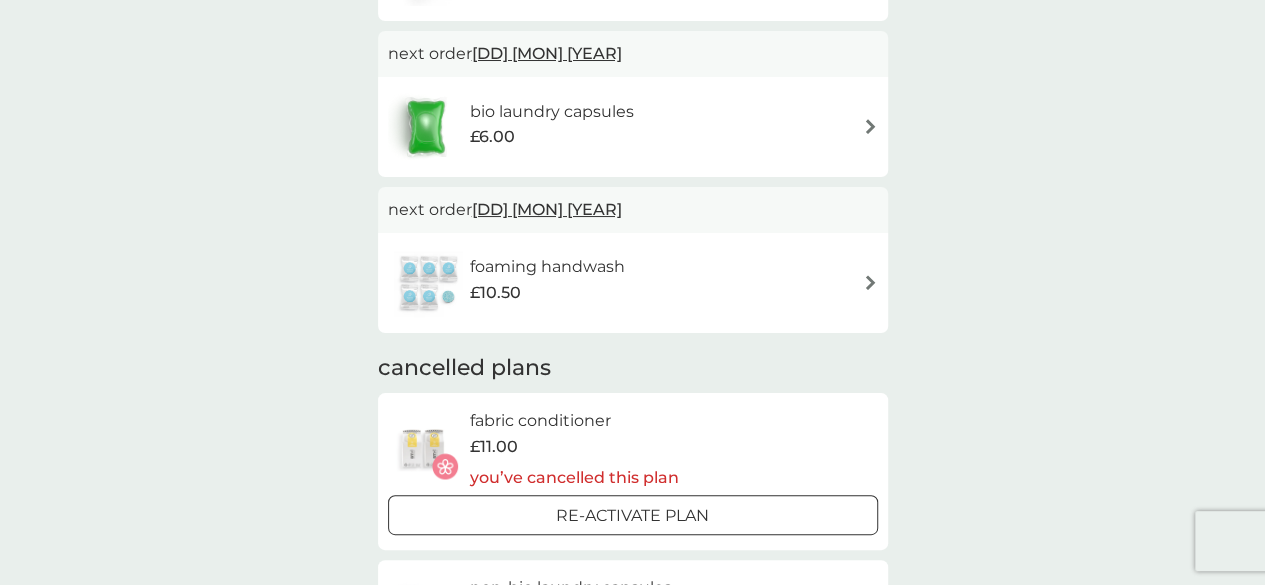 click on "foaming handwash £10.50" at bounding box center [516, 283] 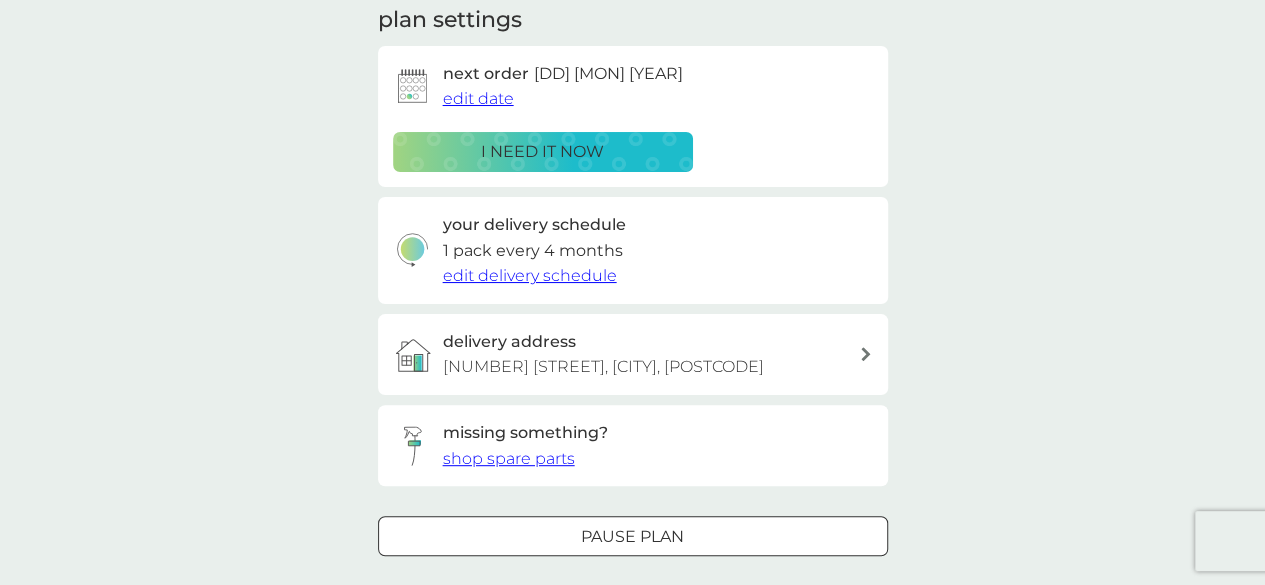 scroll, scrollTop: 261, scrollLeft: 0, axis: vertical 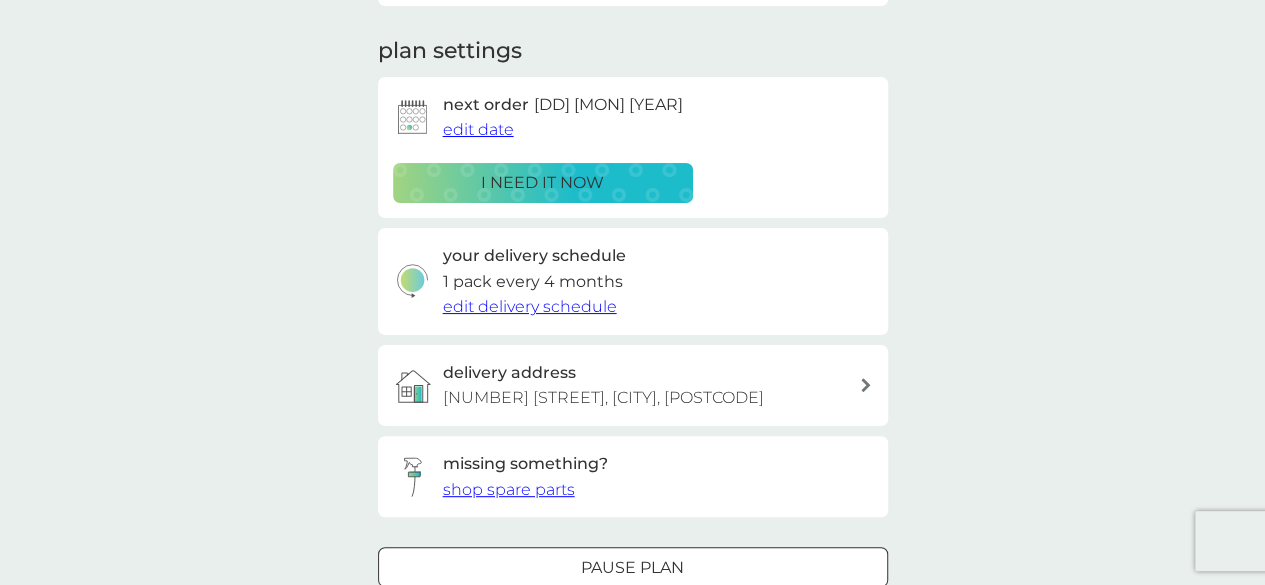 click on "edit date" at bounding box center [478, 129] 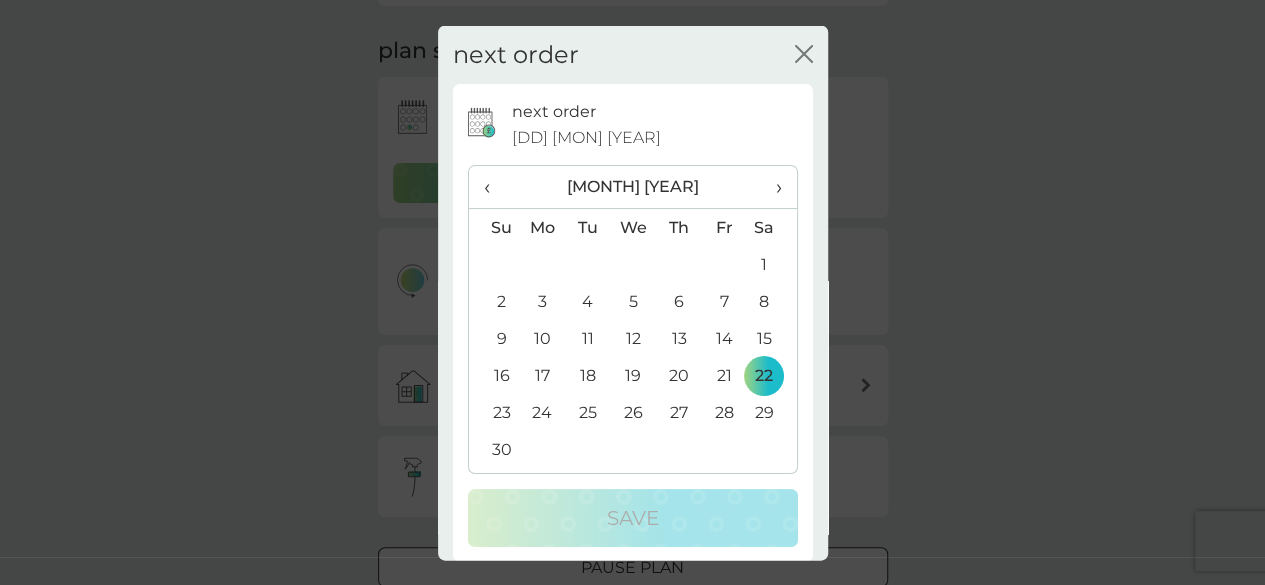 click on "›" at bounding box center [771, 187] 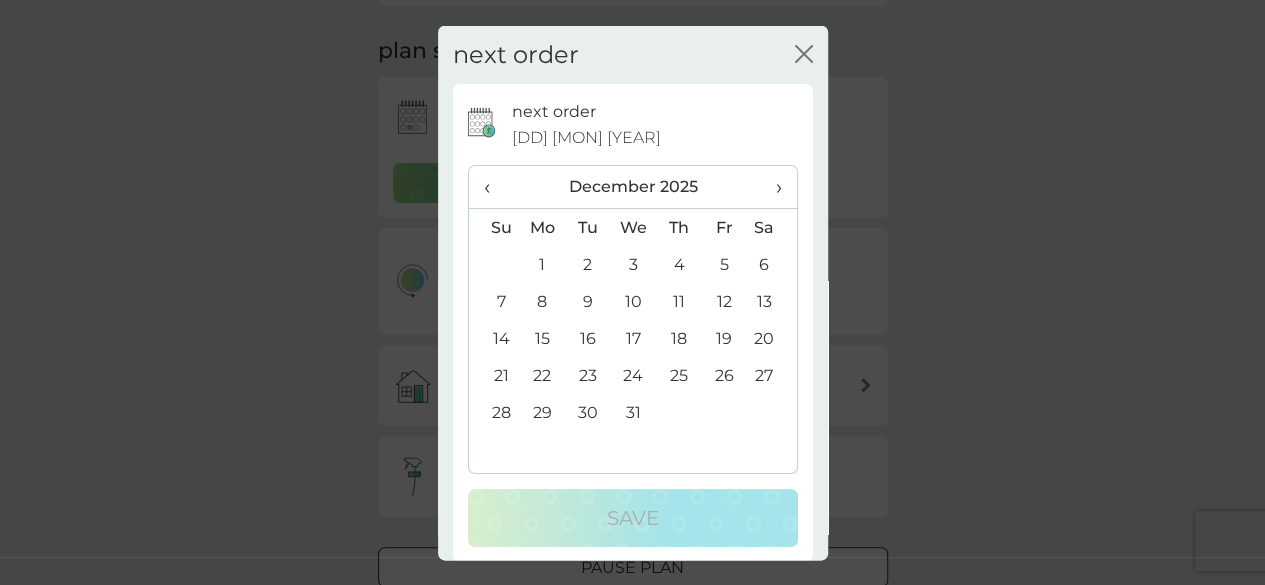 click on "›" at bounding box center (771, 187) 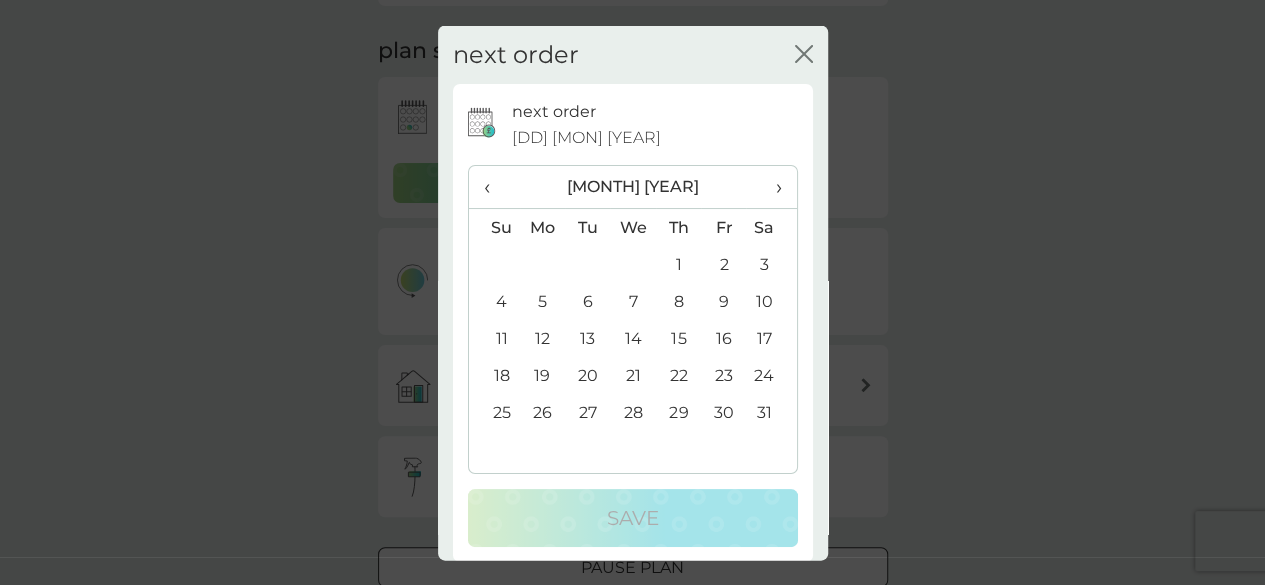 click on "›" at bounding box center (771, 187) 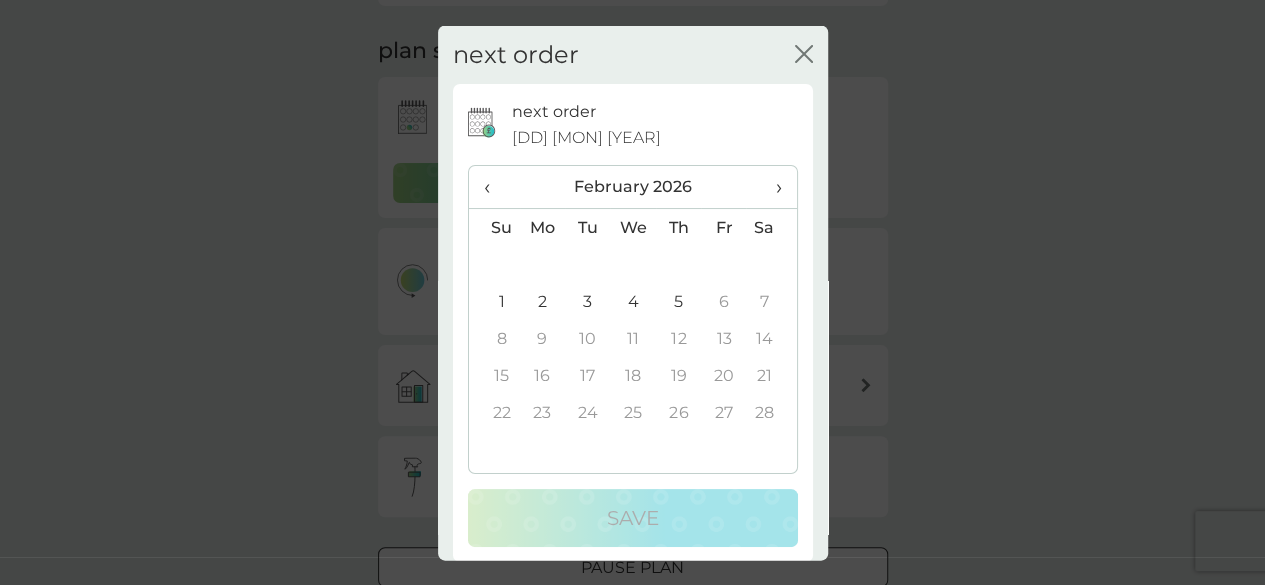 click on "5" at bounding box center [678, 301] 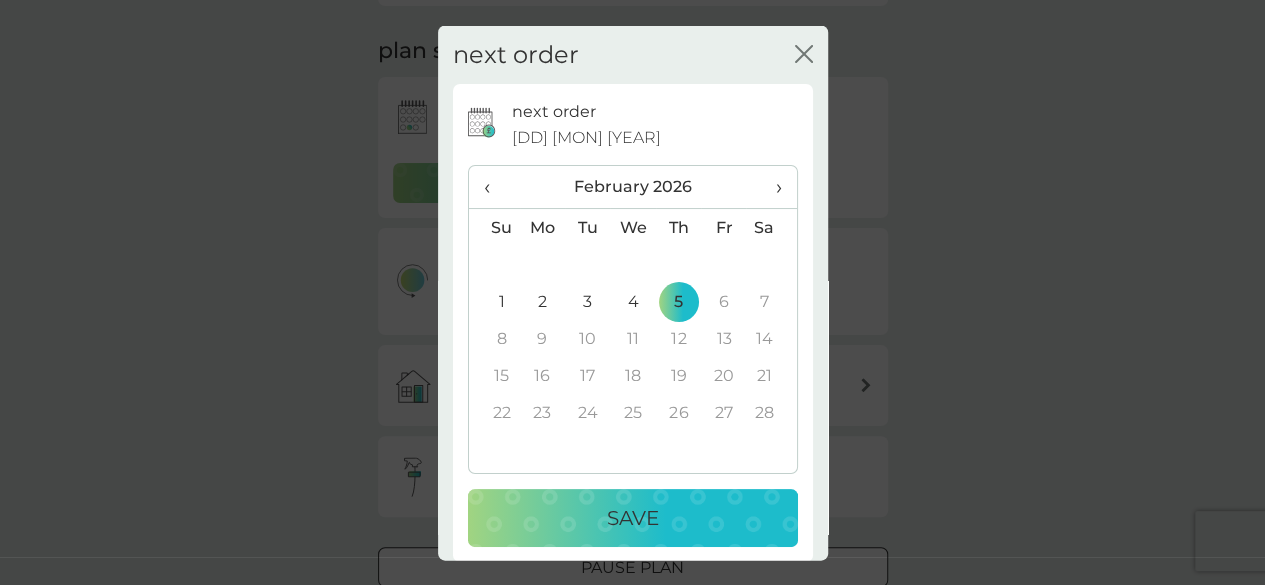 click on "Save" at bounding box center [633, 518] 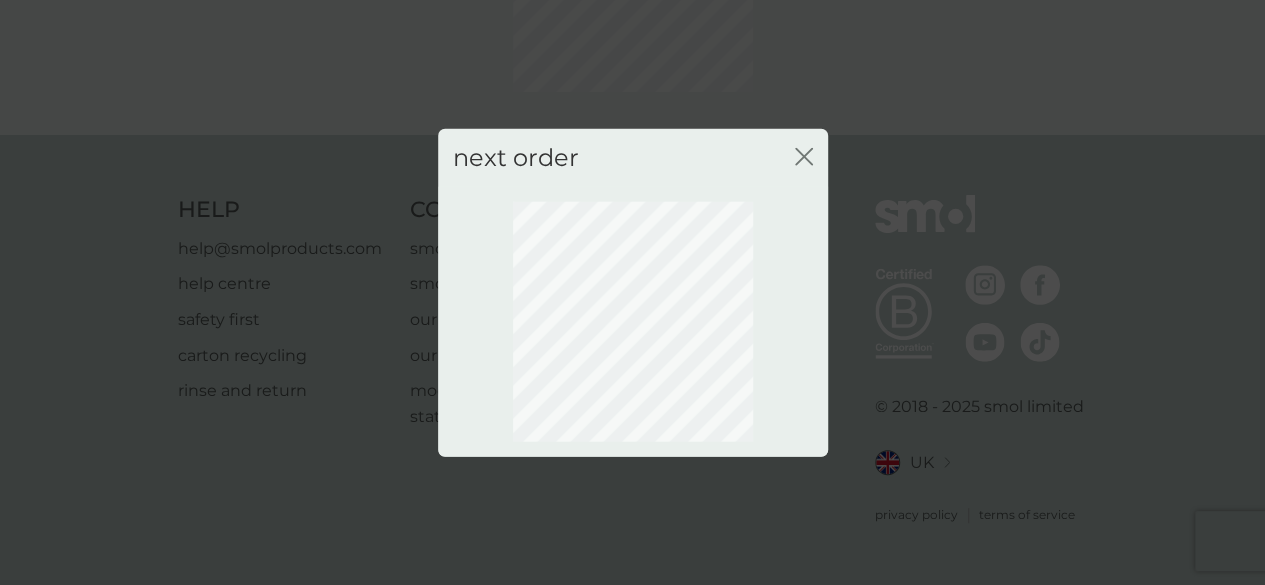 scroll, scrollTop: 253, scrollLeft: 0, axis: vertical 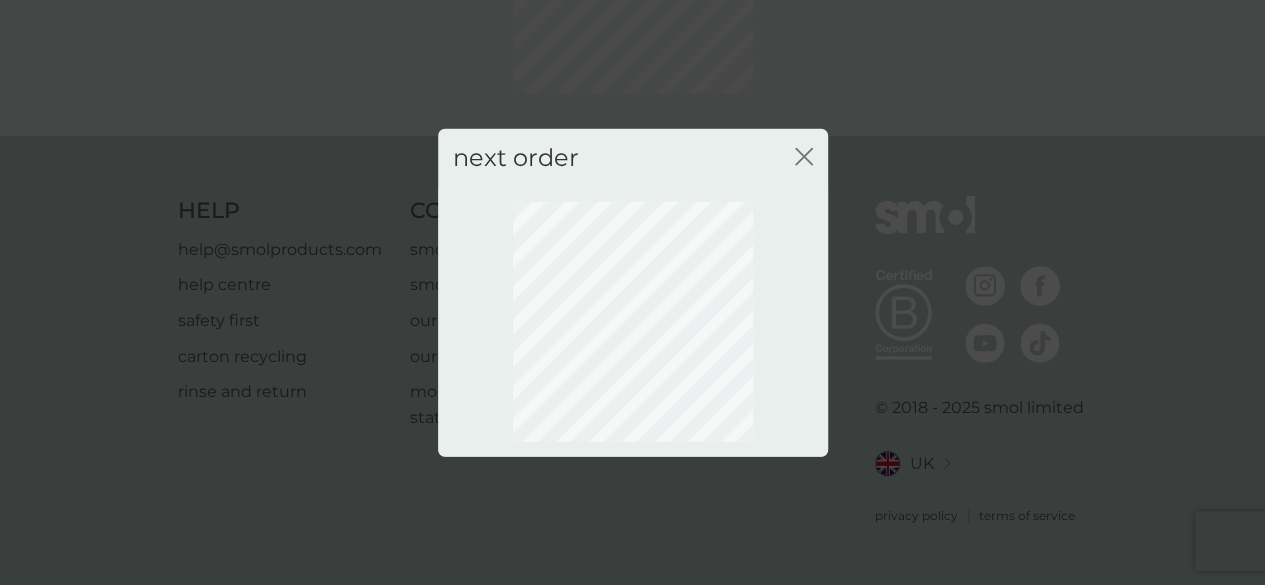 click on "close" 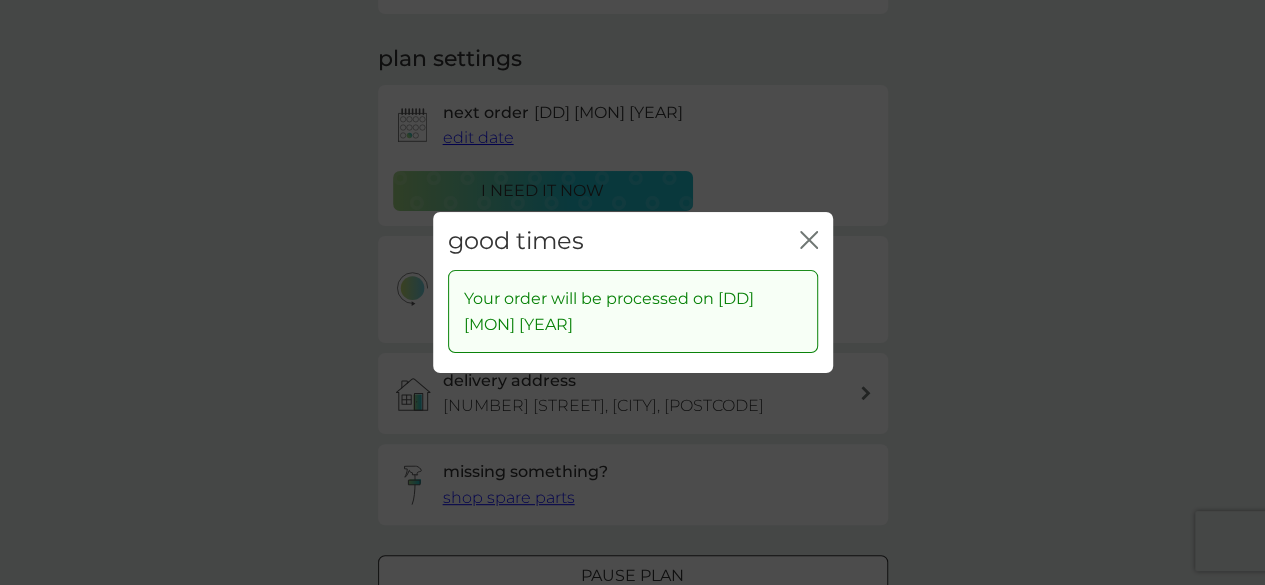 click 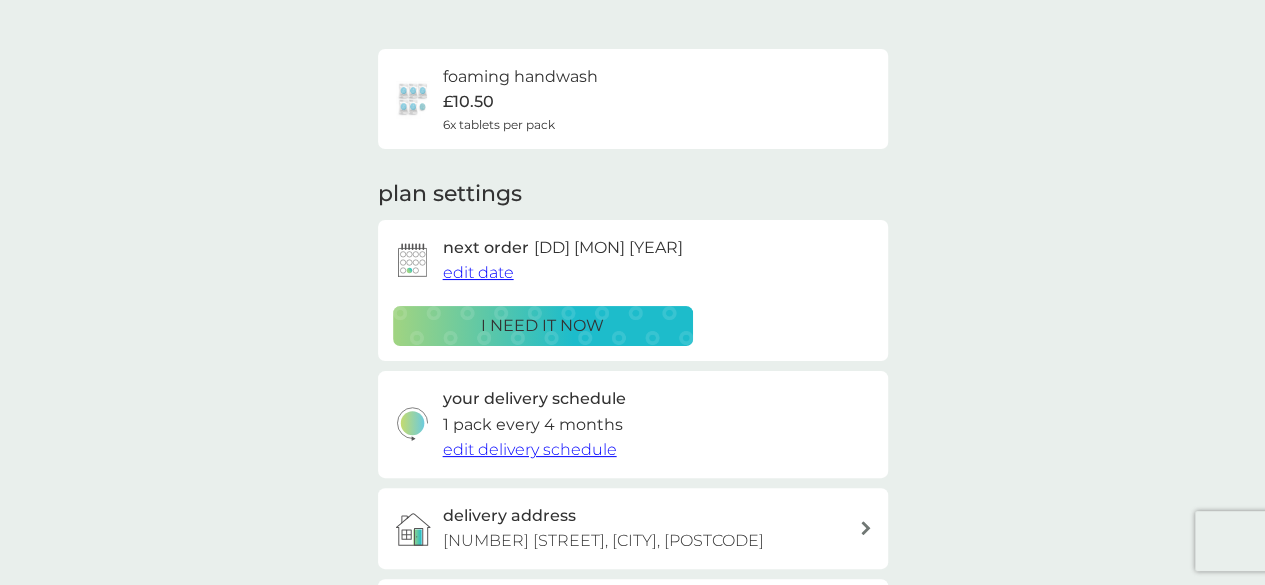 scroll, scrollTop: 119, scrollLeft: 0, axis: vertical 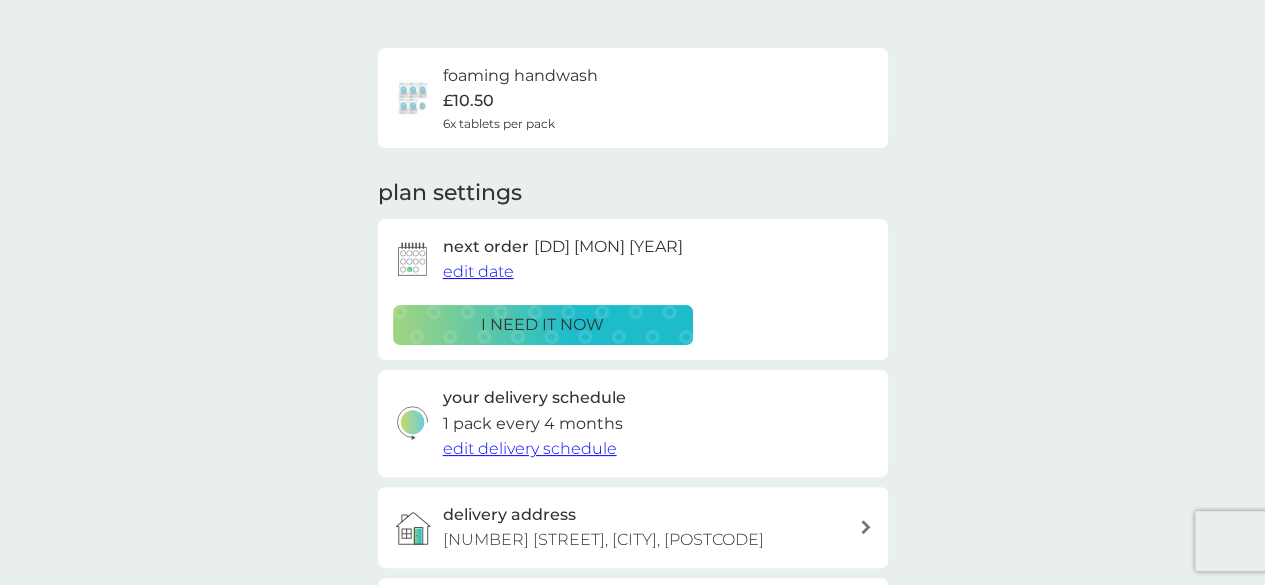 click on "edit delivery schedule" at bounding box center [530, 448] 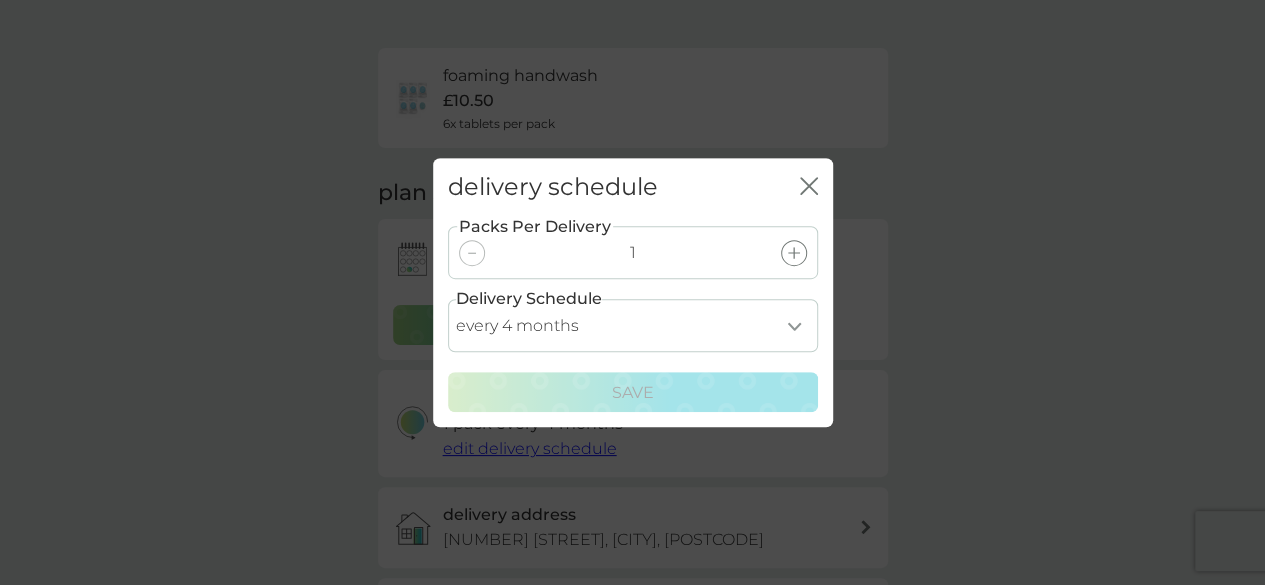 click 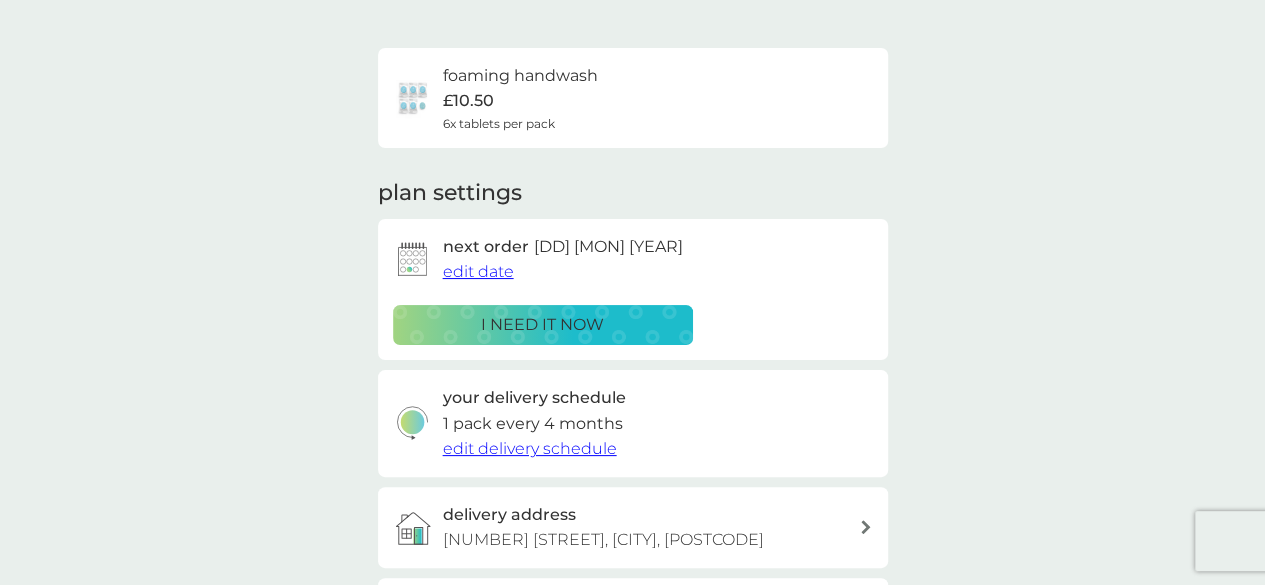 click on "your smol plans foaming handwash £10.50 6x tablets per pack plan settings next order [DD] [MON] [YEAR] edit date i need it now your delivery schedule 1 pack every 4 months edit delivery schedule delivery address [NUMBER] [STREET], [CITY], [POSTCODE] missing something? shop spare parts Pause plan cancel plan" at bounding box center (632, 378) 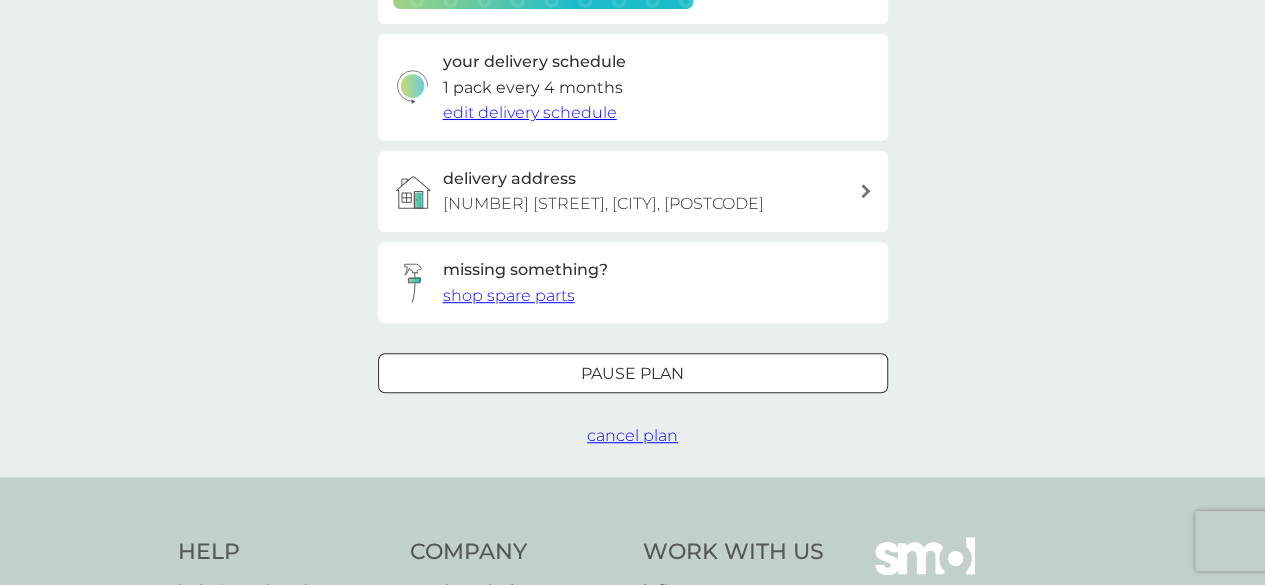 scroll, scrollTop: 456, scrollLeft: 0, axis: vertical 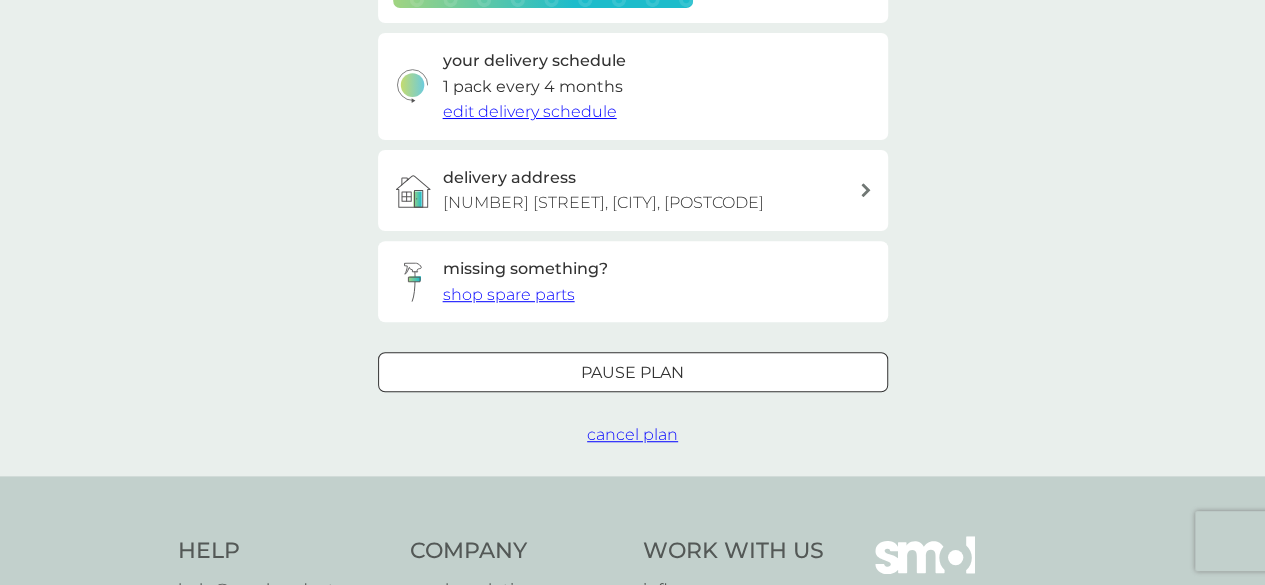 click on "edit delivery schedule" at bounding box center [530, 111] 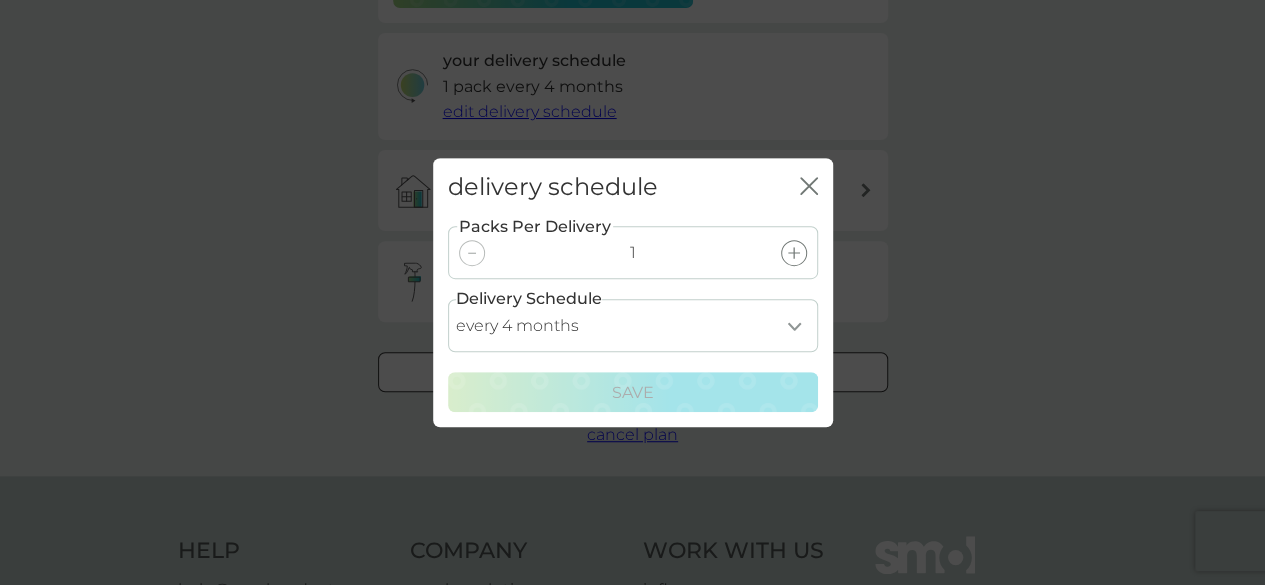 click on "every 1 month every 2 months every 3 months every 4 months every 5 months every 6 months" at bounding box center (633, 325) 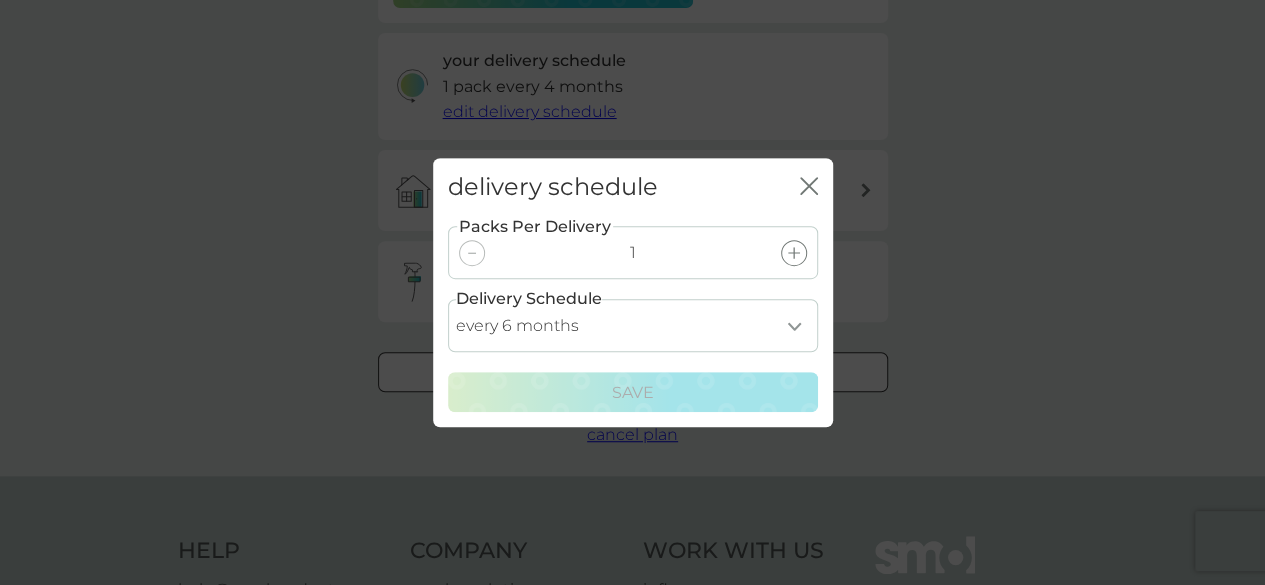 click on "every 1 month every 2 months every 3 months every 4 months every 5 months every 6 months" at bounding box center (633, 325) 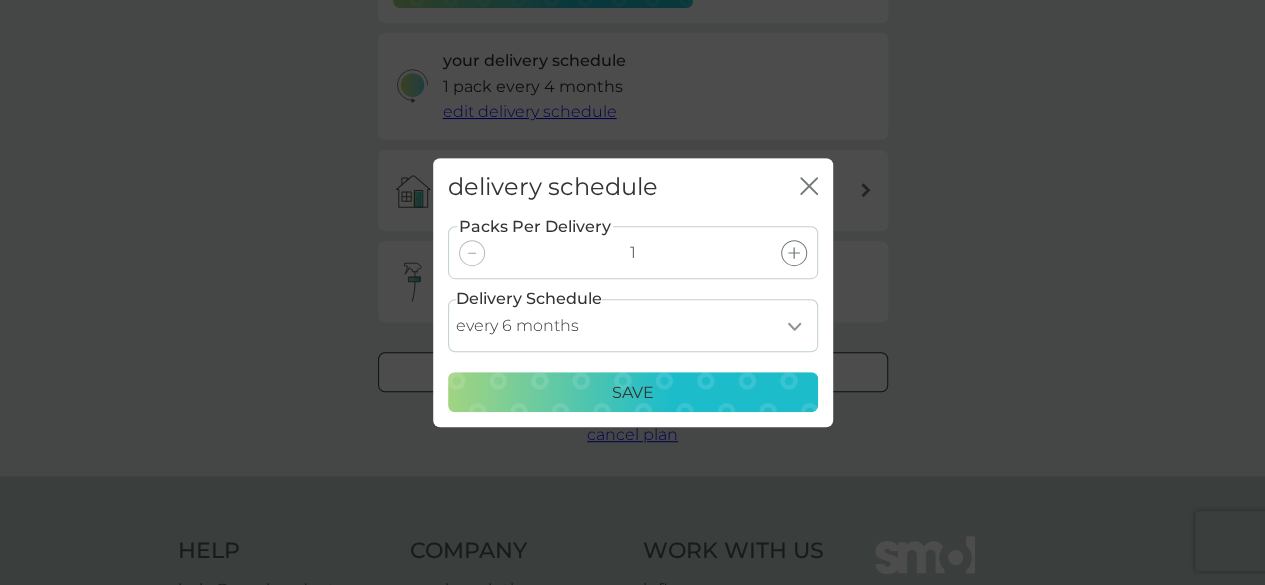 click on "Save" at bounding box center (633, 393) 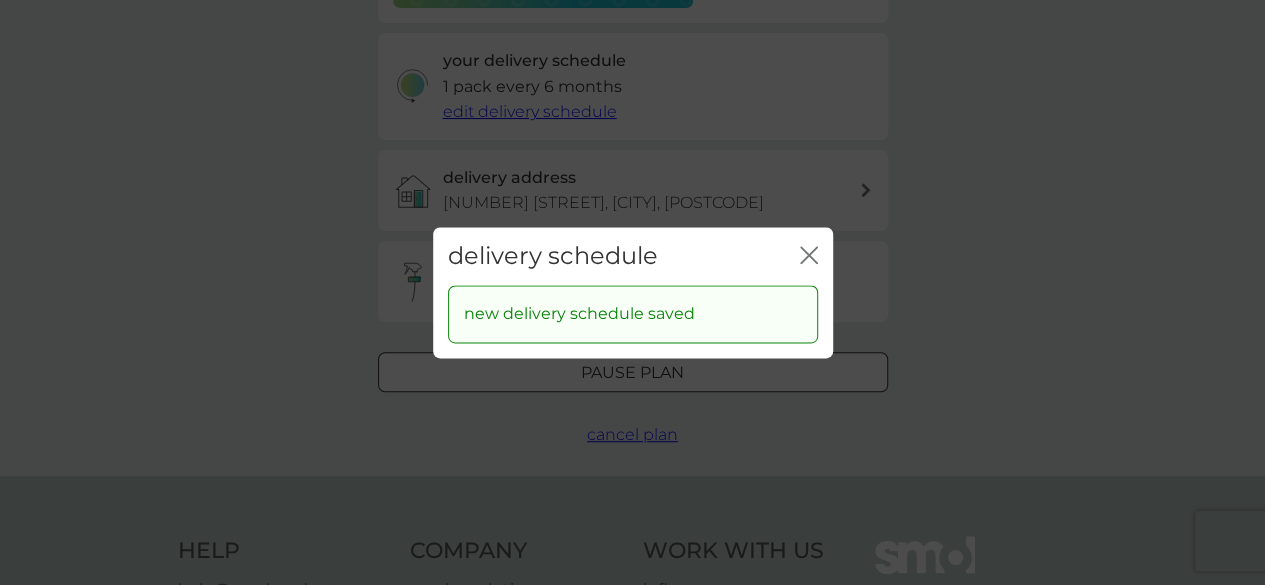 click on "close" 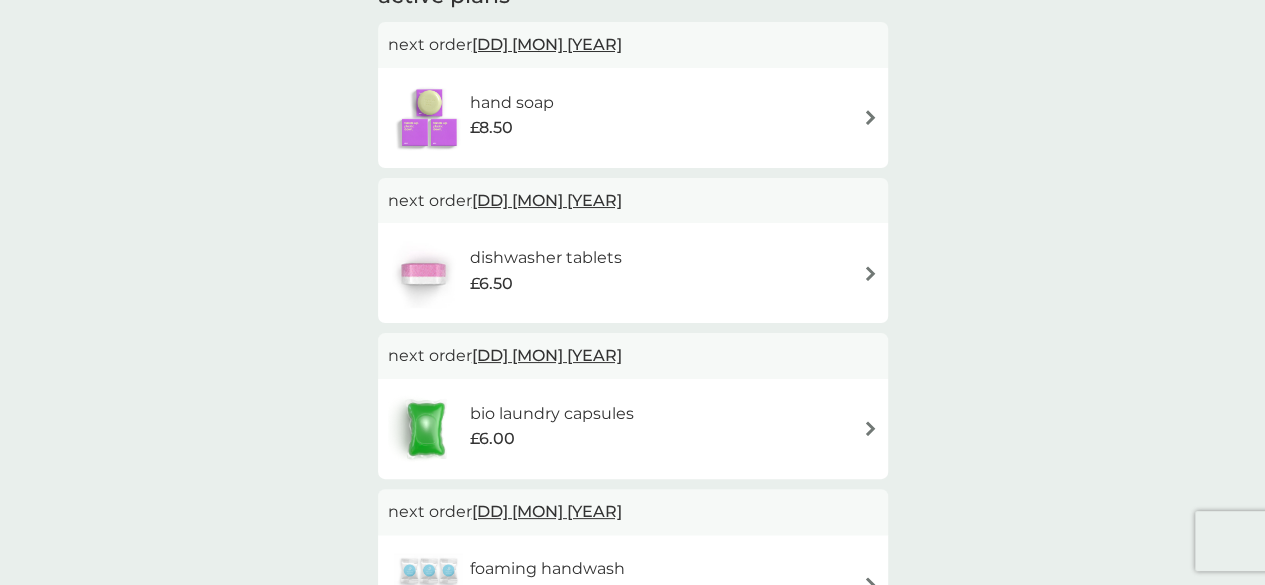 scroll, scrollTop: 287, scrollLeft: 0, axis: vertical 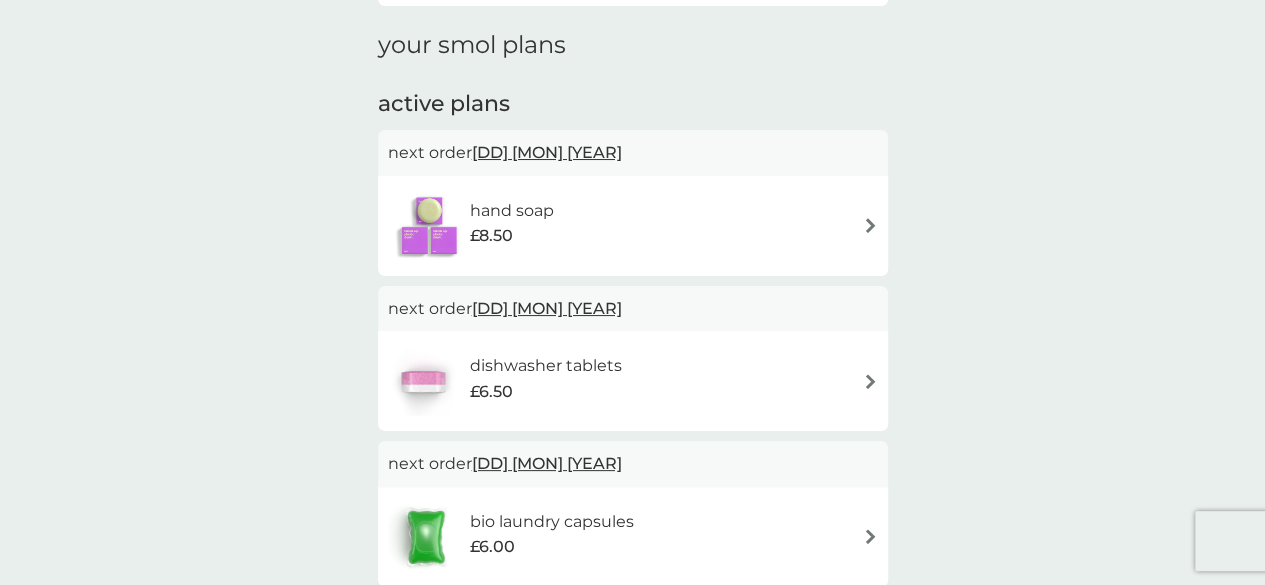 click at bounding box center [429, 226] 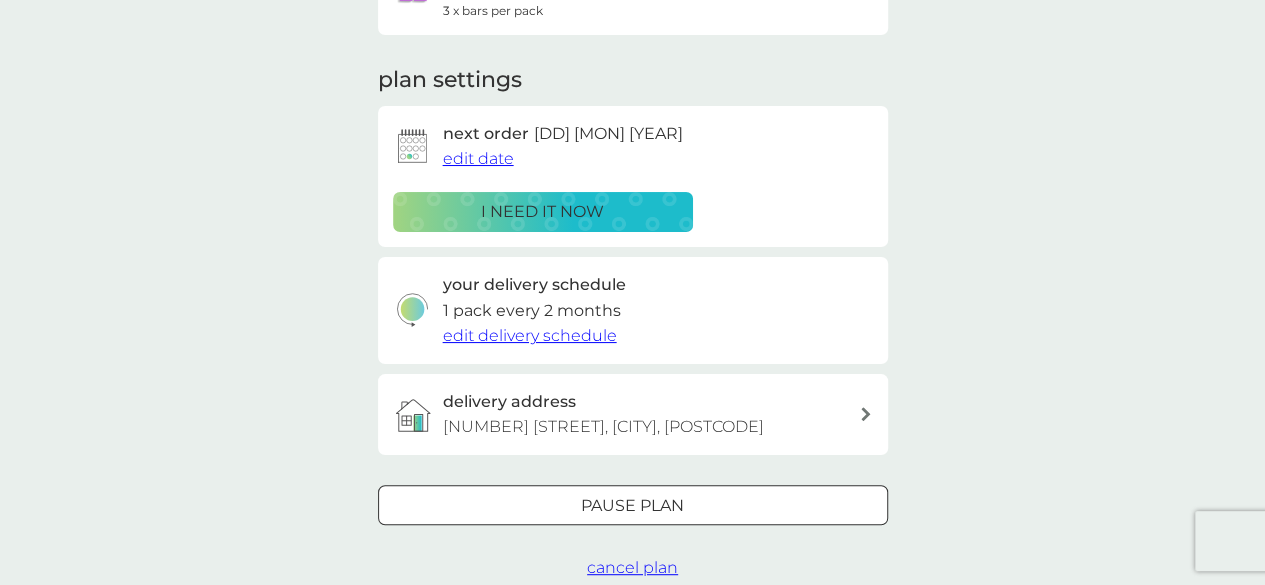 scroll, scrollTop: 233, scrollLeft: 0, axis: vertical 